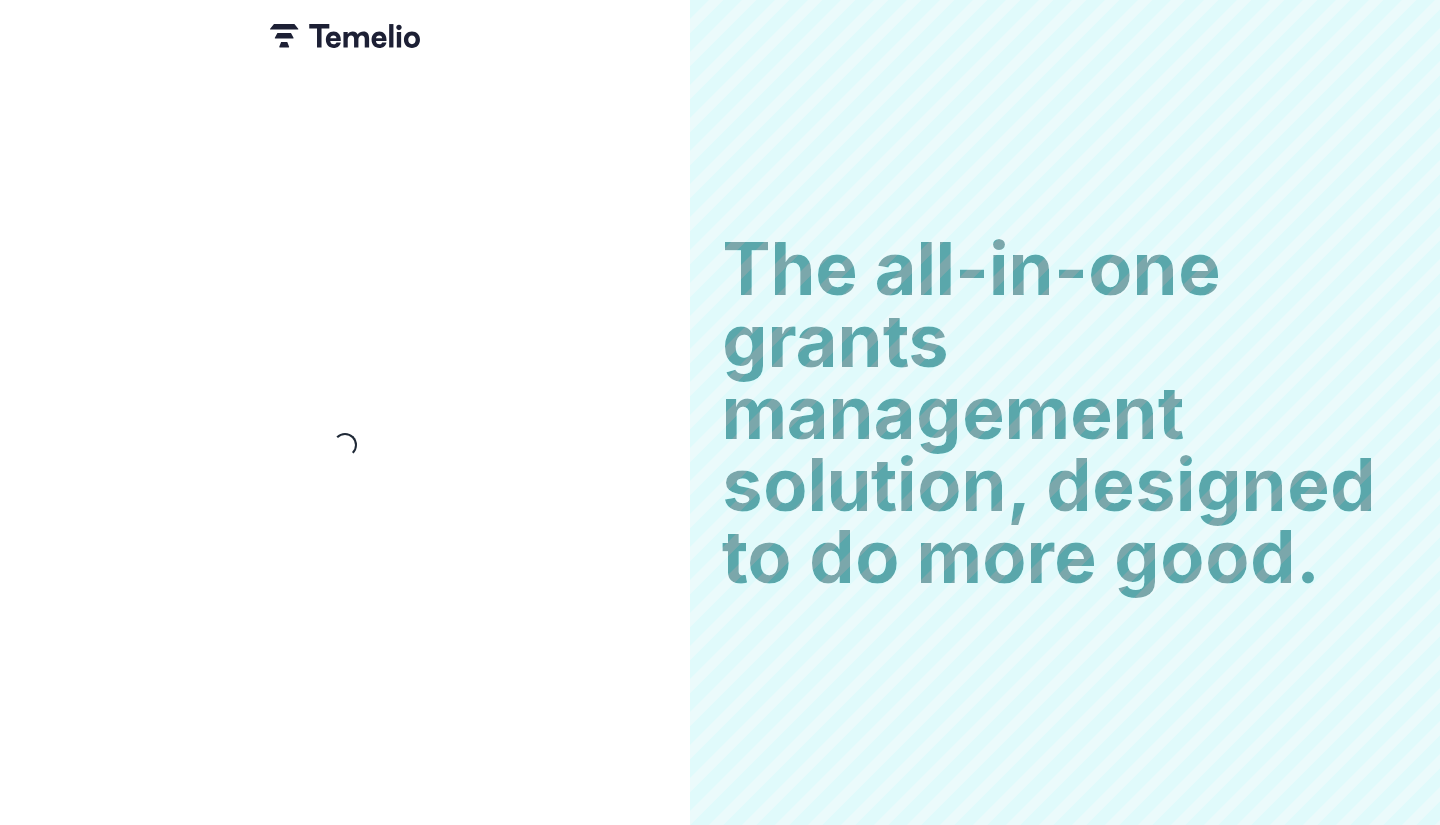 scroll, scrollTop: 0, scrollLeft: 0, axis: both 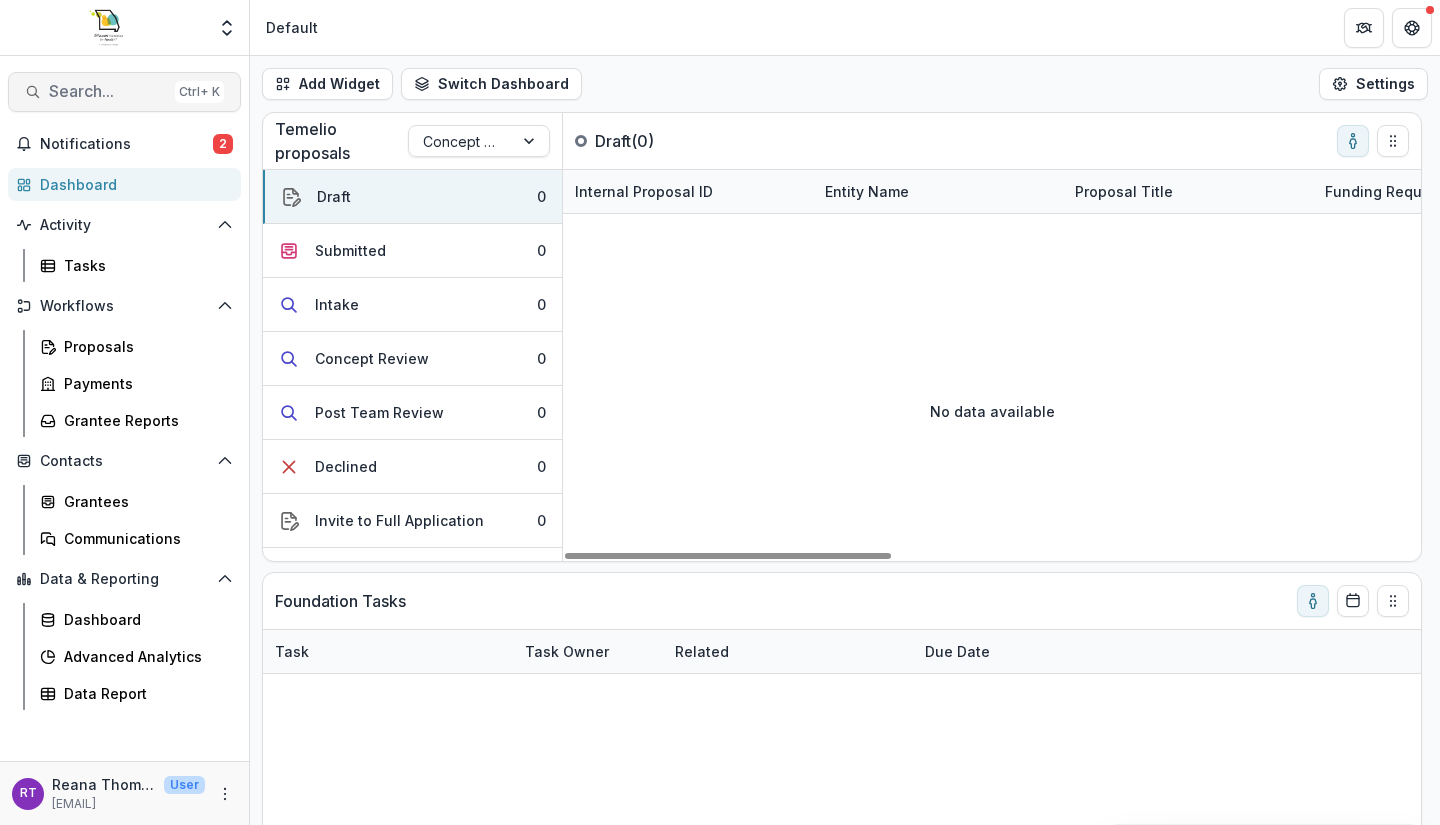 click on "Search..." at bounding box center [108, 91] 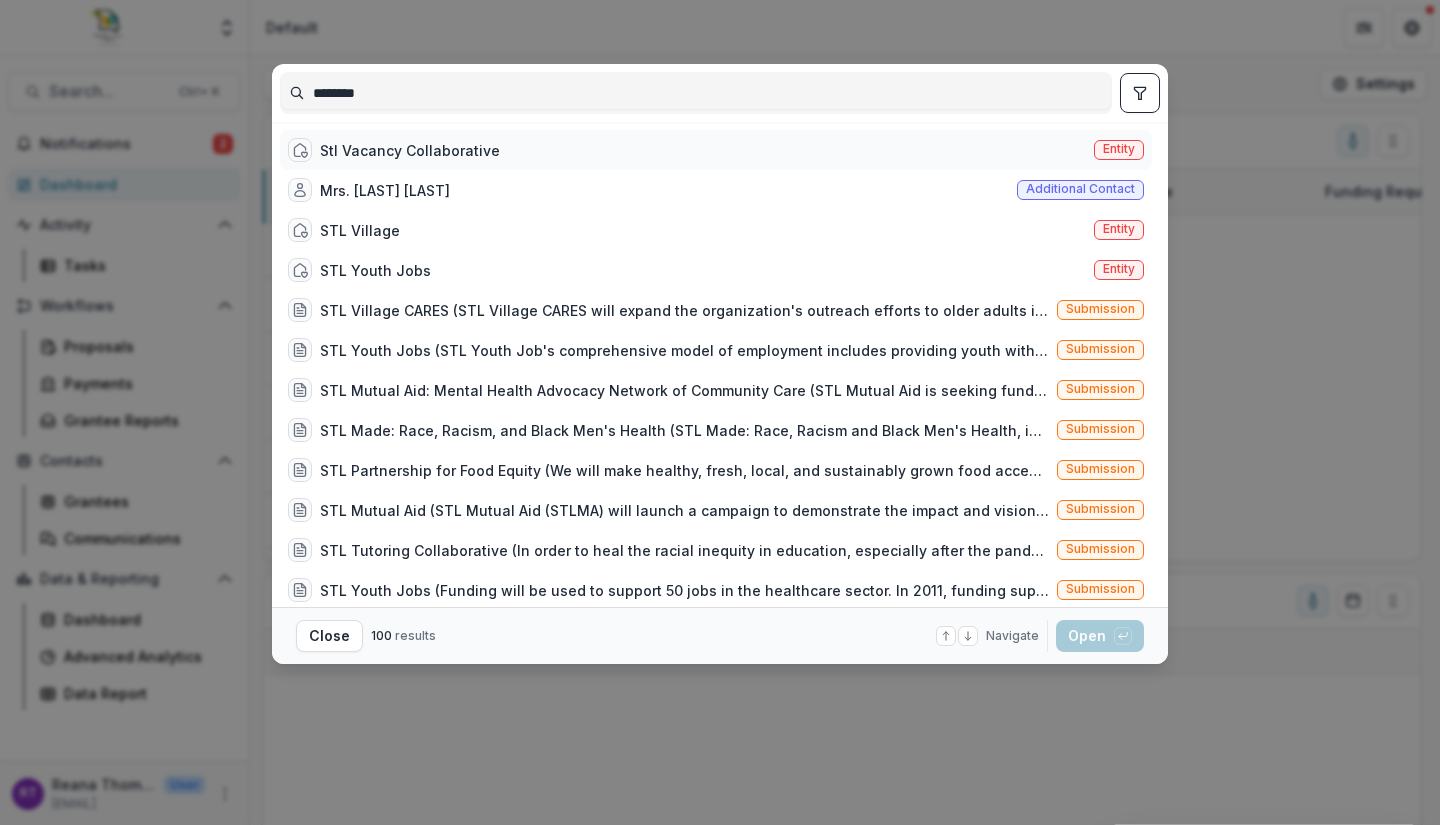 type on "********" 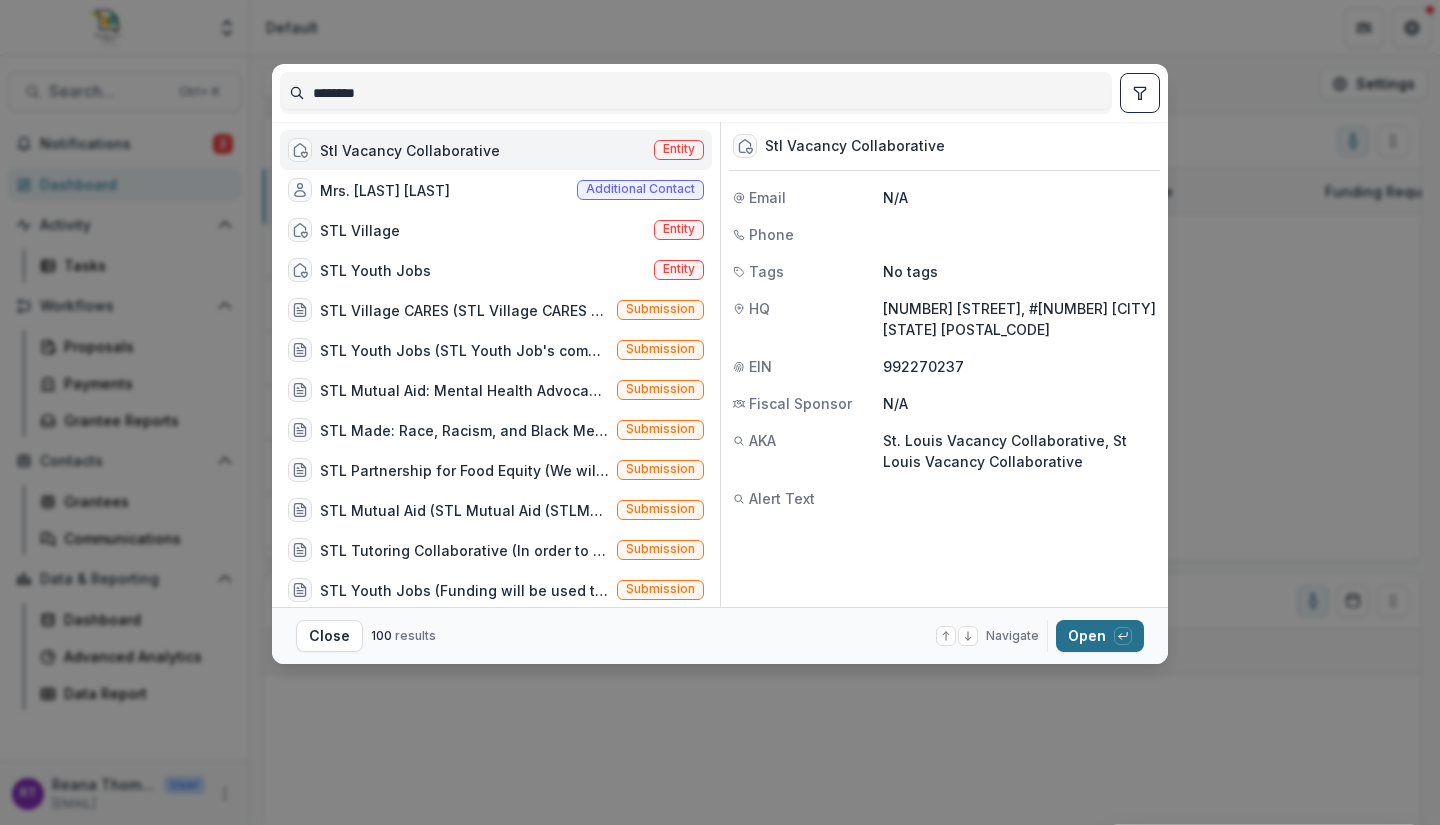 click on "Open with enter key" at bounding box center (1100, 636) 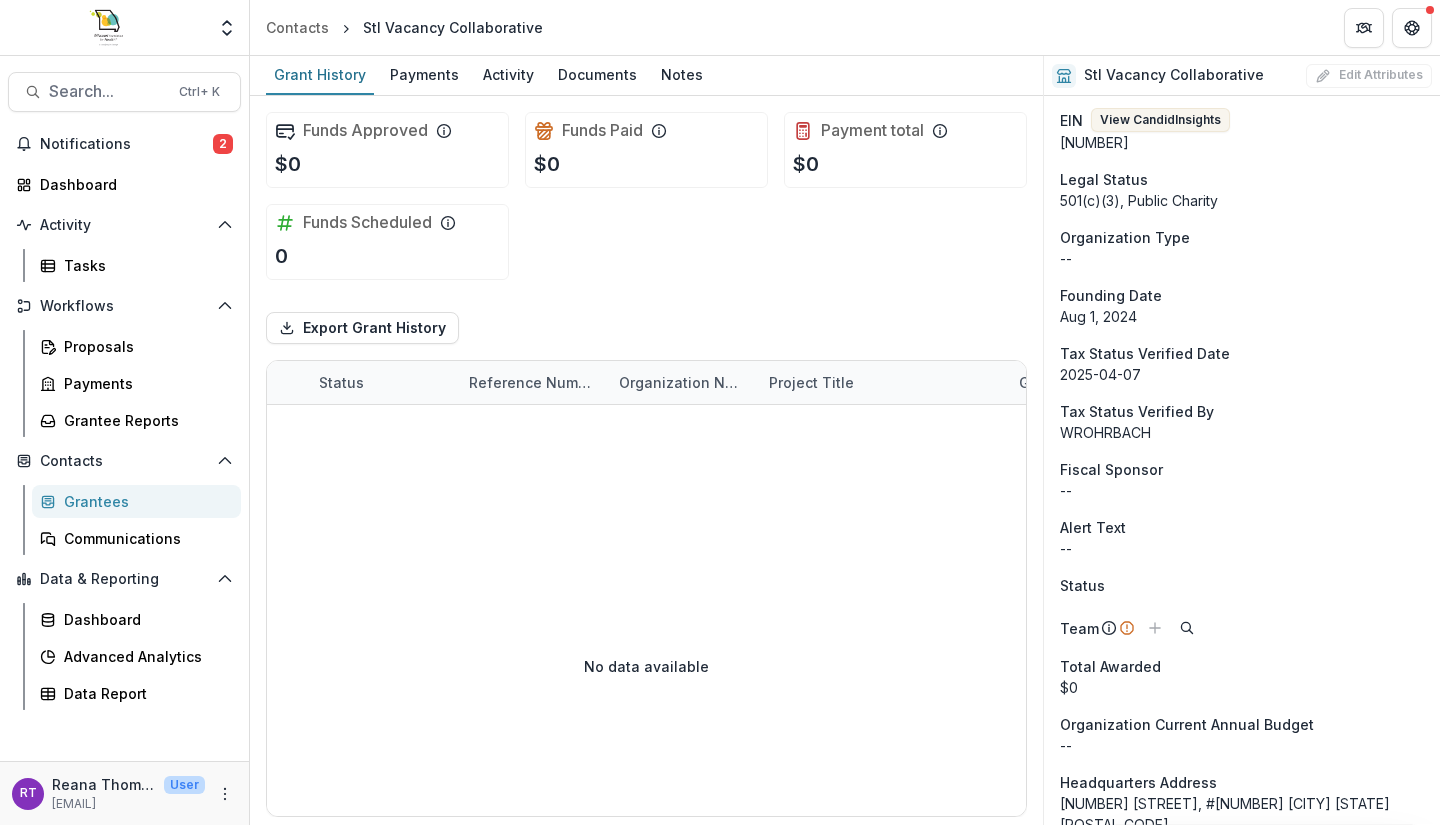 scroll, scrollTop: 240, scrollLeft: 0, axis: vertical 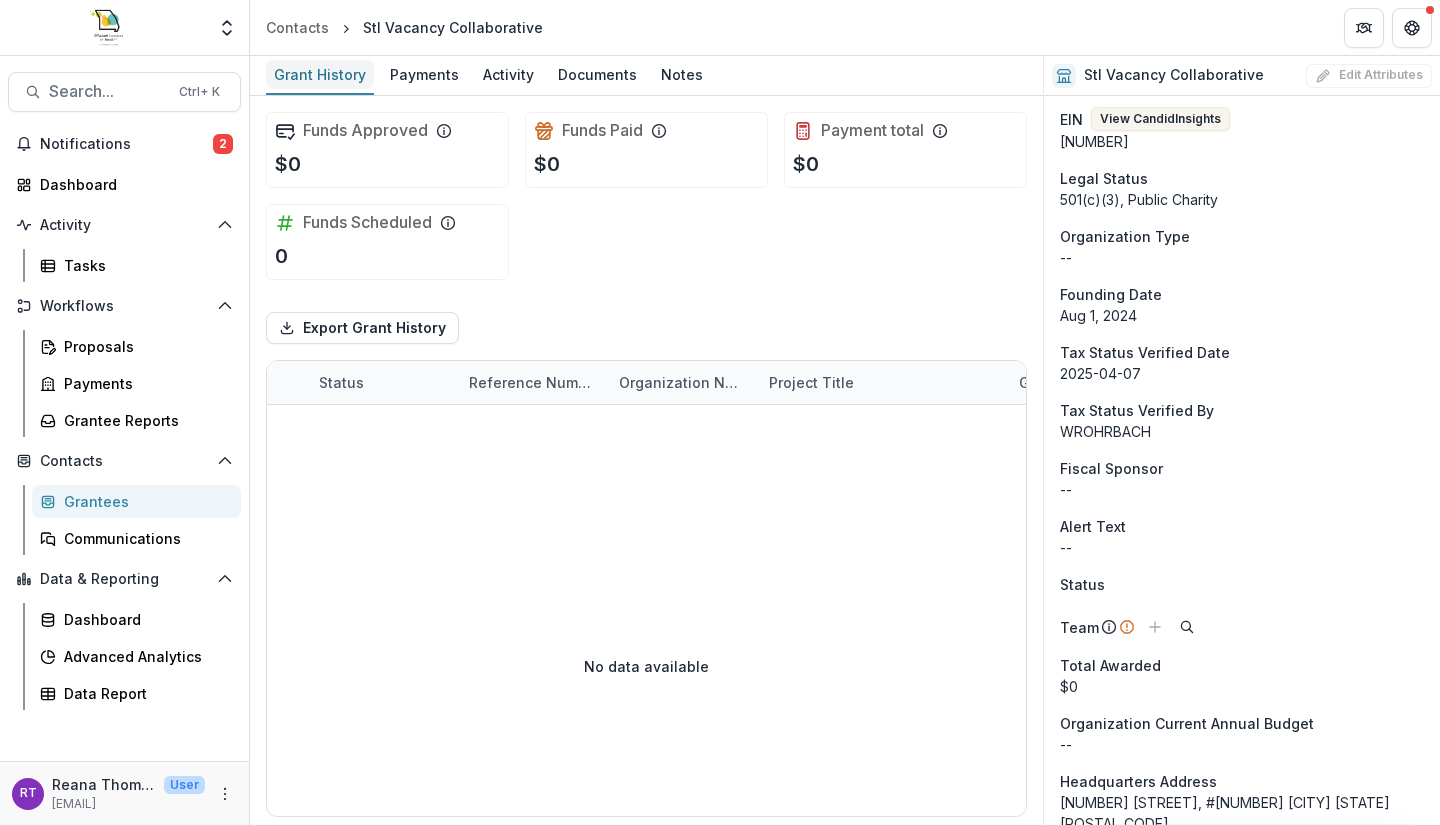 click on "Grant History" at bounding box center [320, 74] 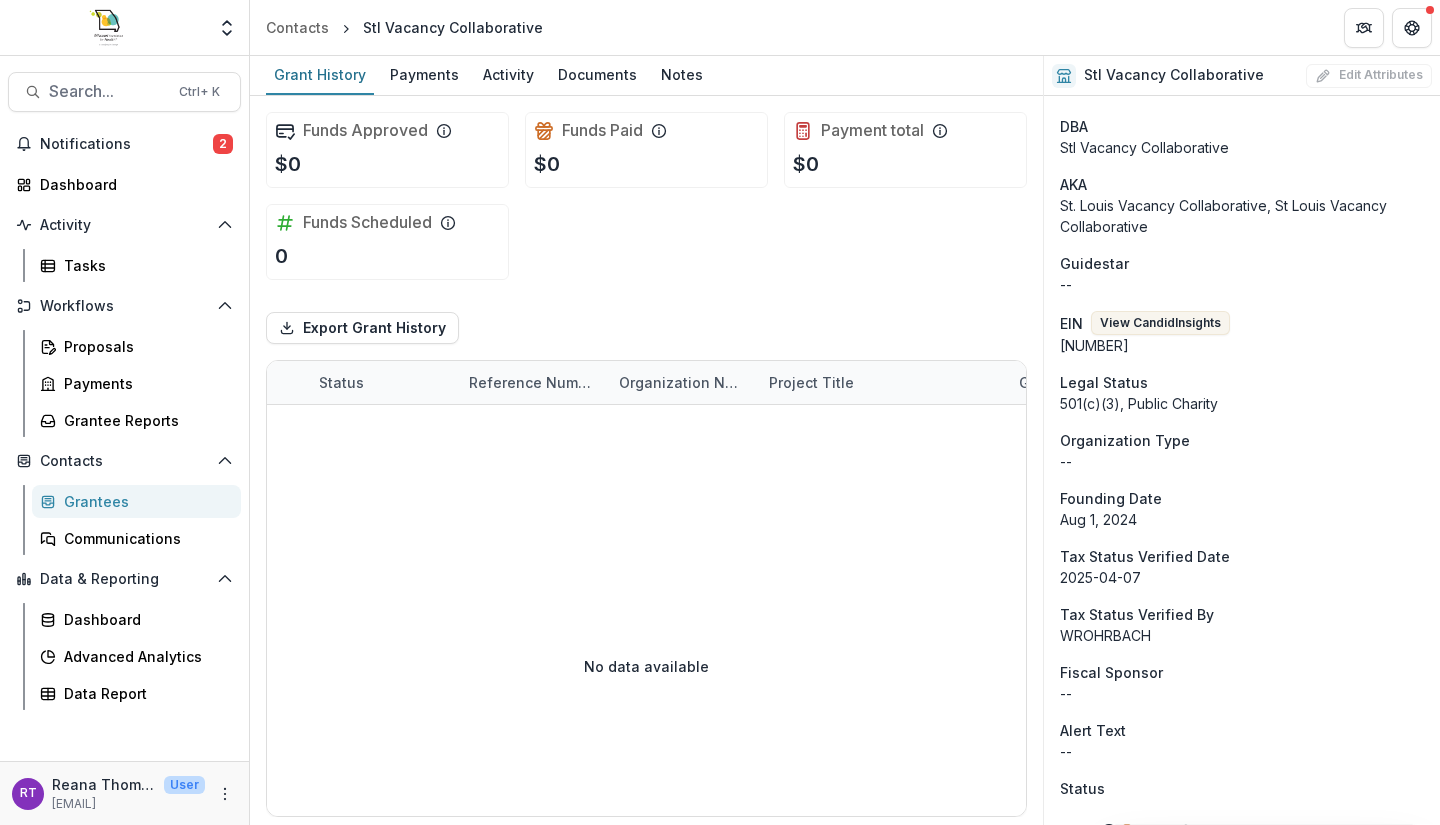 scroll, scrollTop: 0, scrollLeft: 0, axis: both 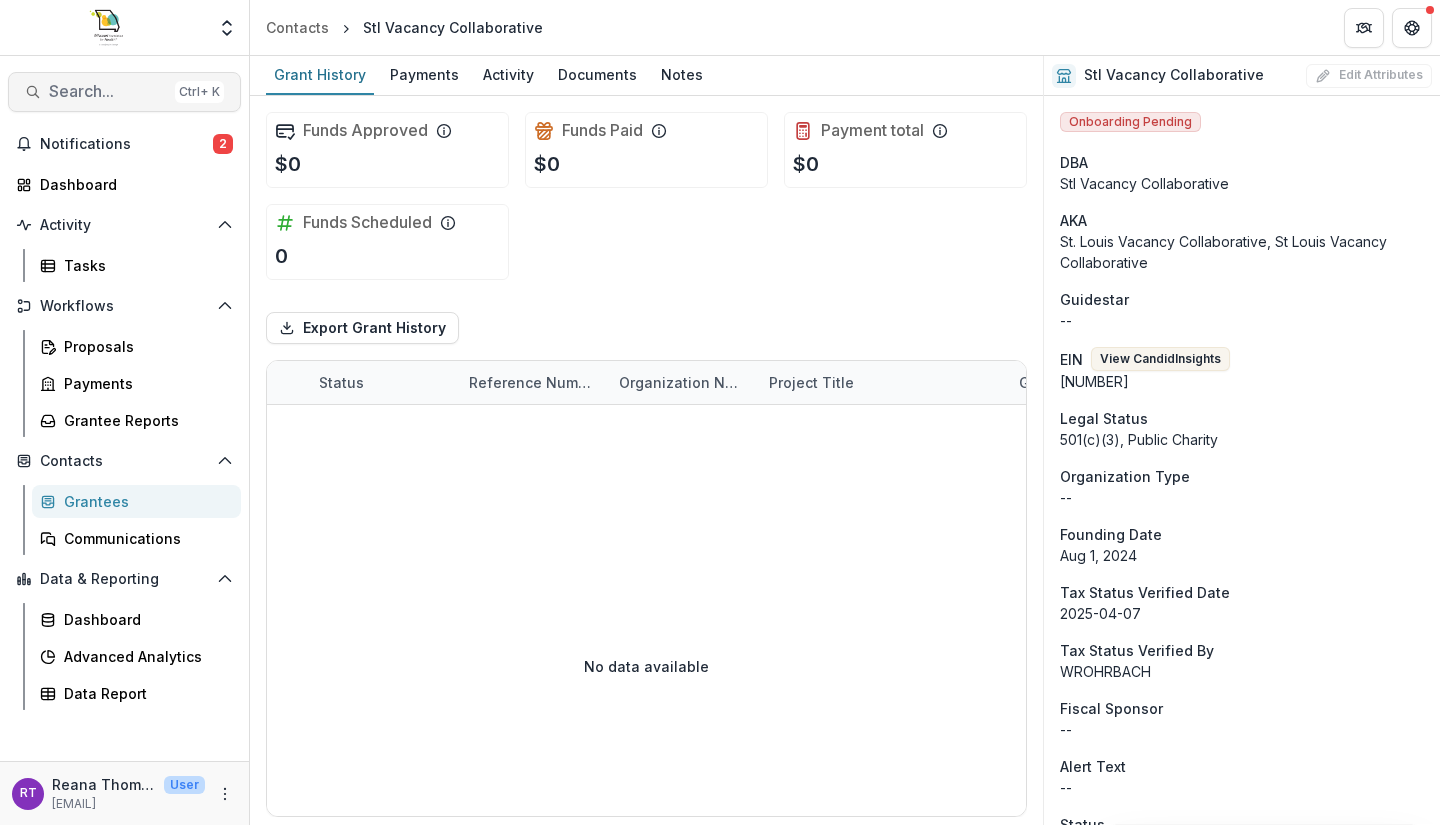 click on "Search..." at bounding box center [108, 91] 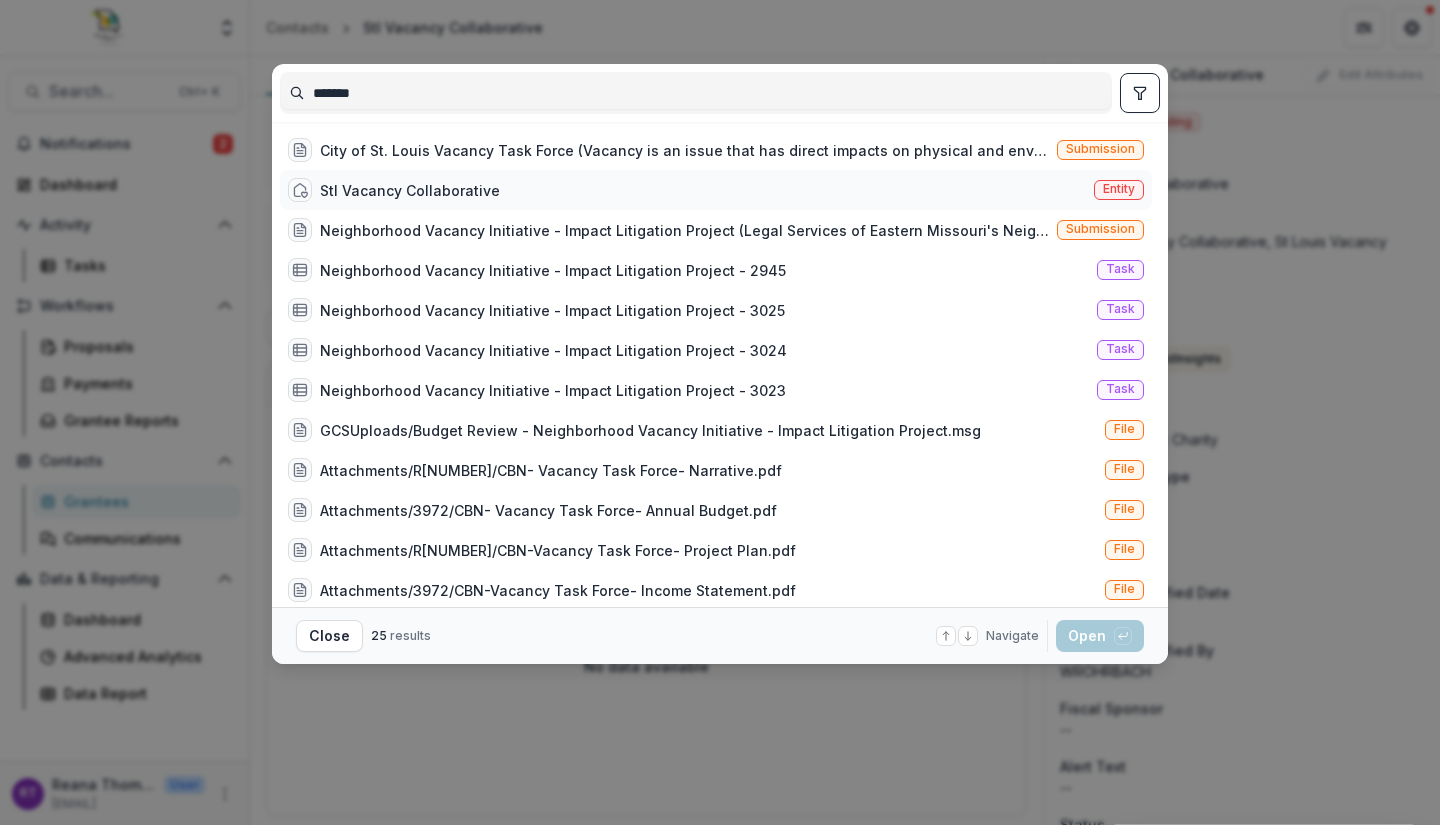 type on "*******" 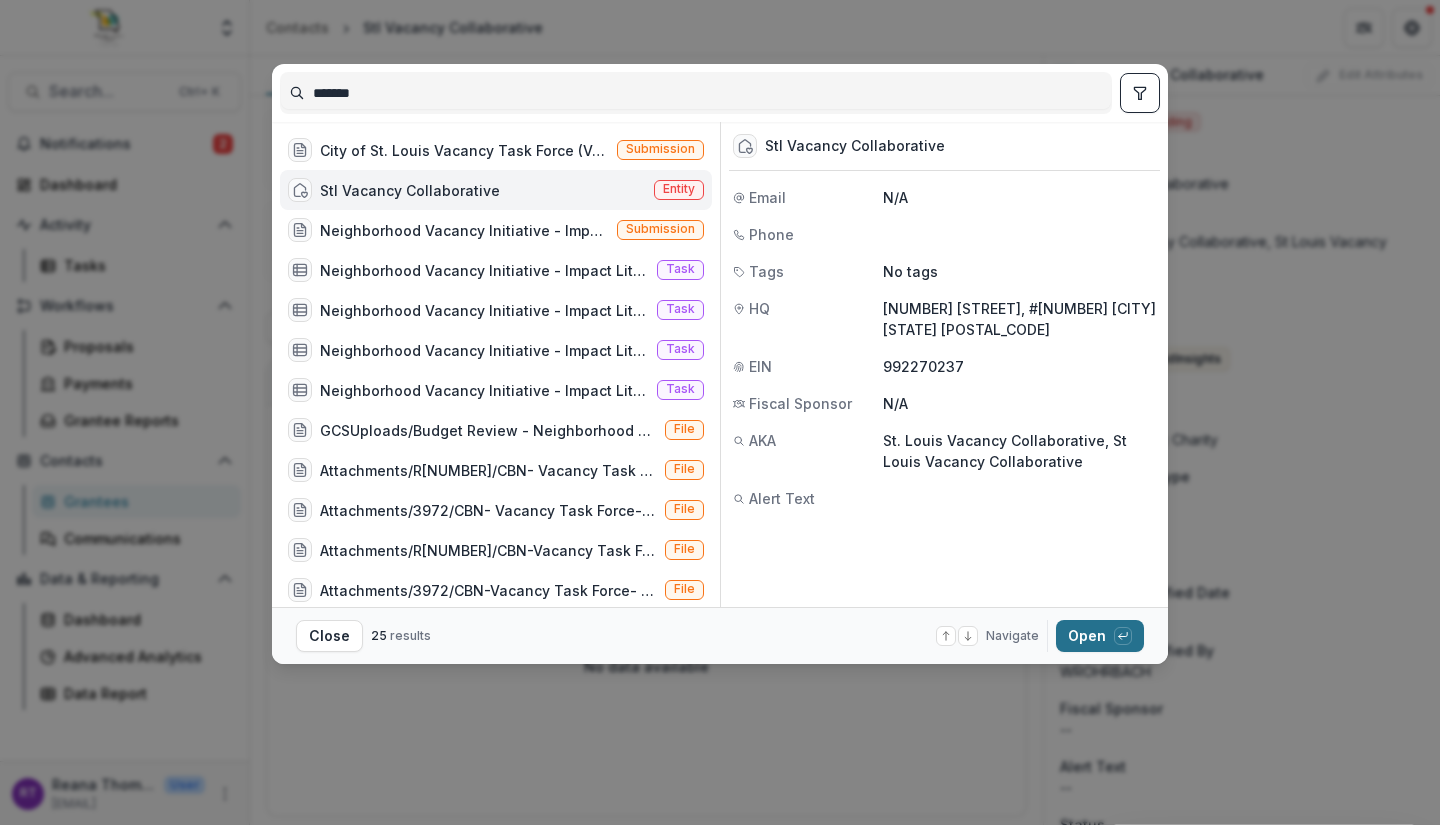 click on "Open with enter key" at bounding box center [1100, 636] 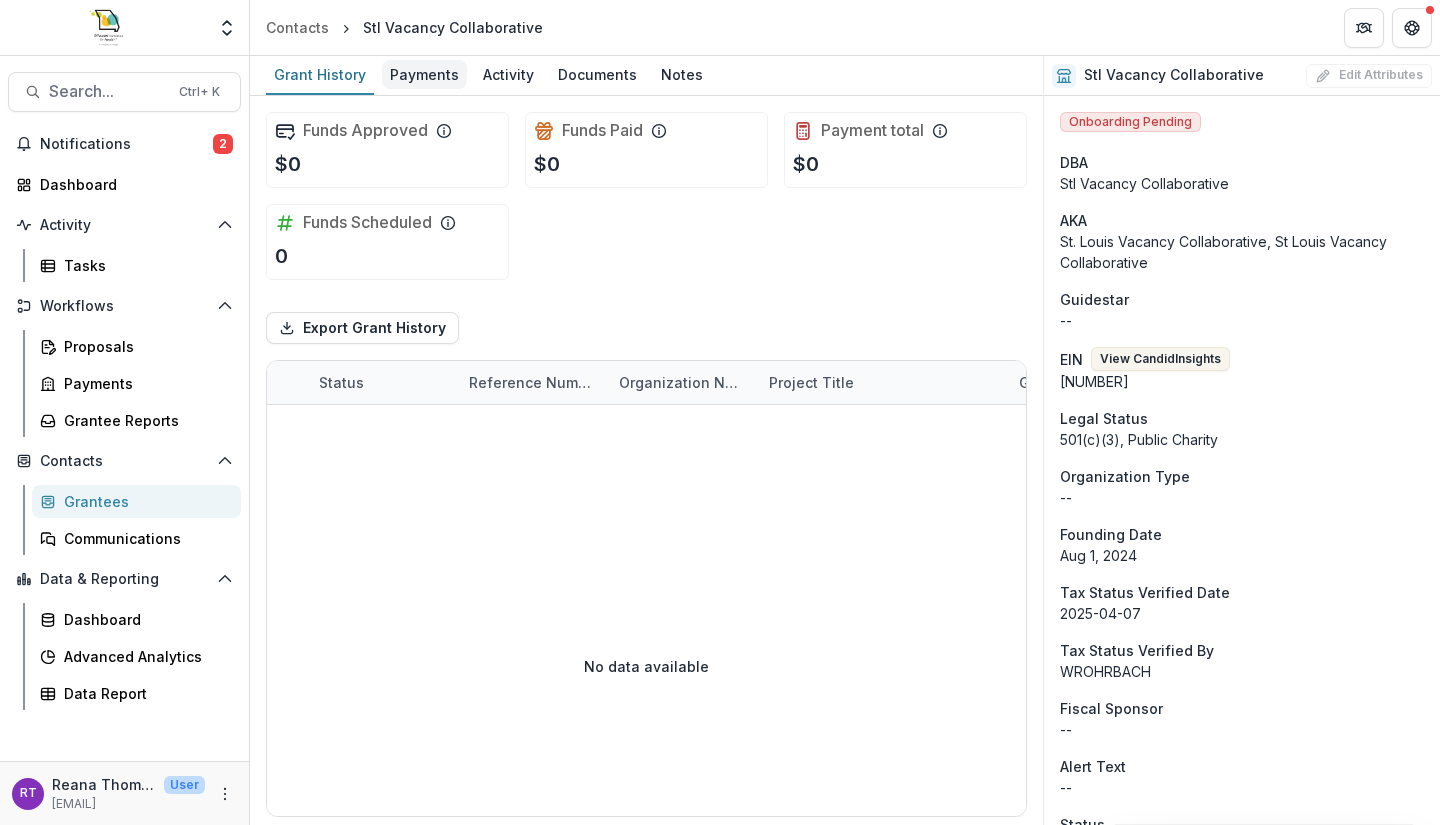 click on "Payments" at bounding box center [424, 74] 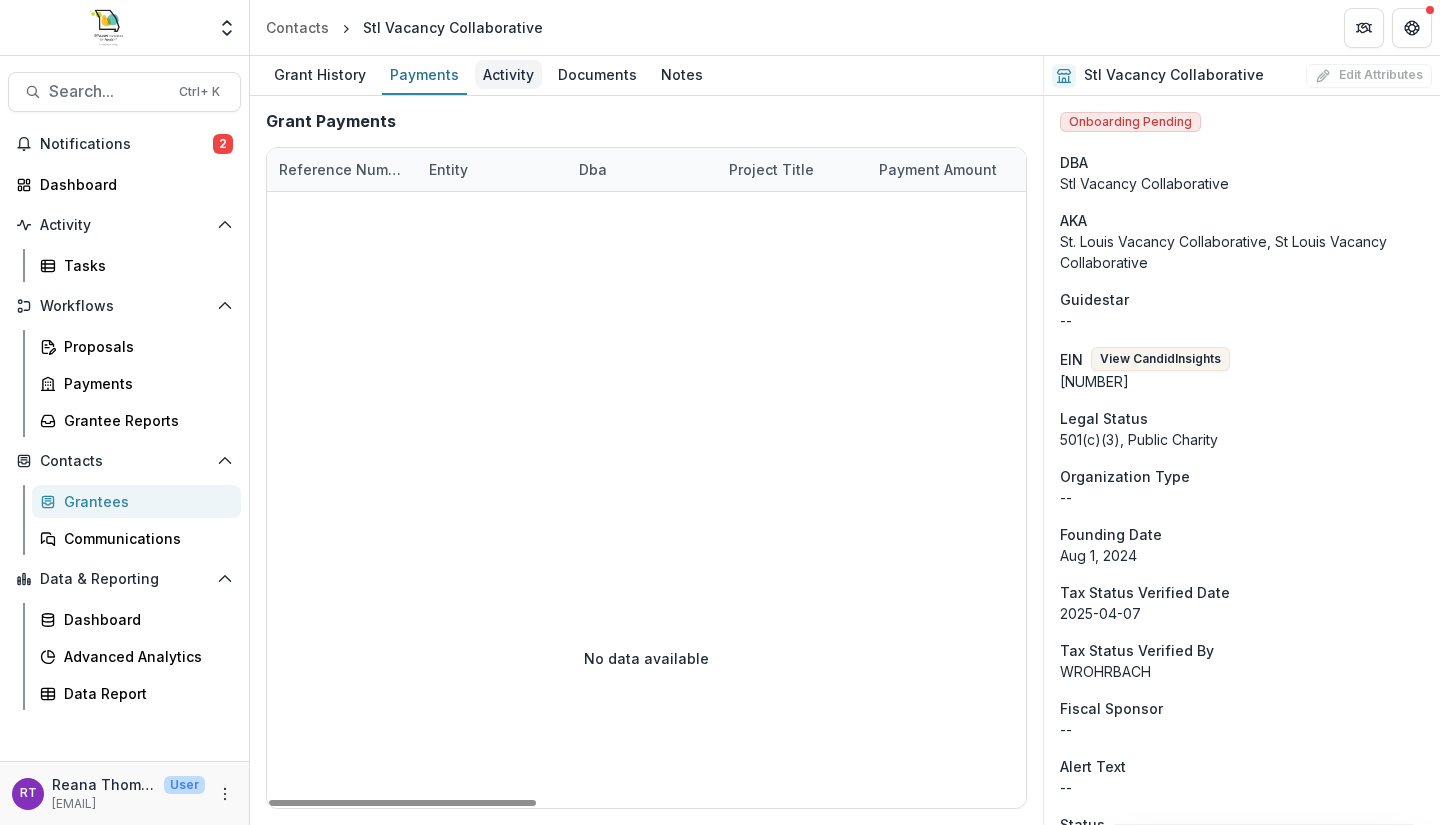 click on "Activity" at bounding box center [508, 74] 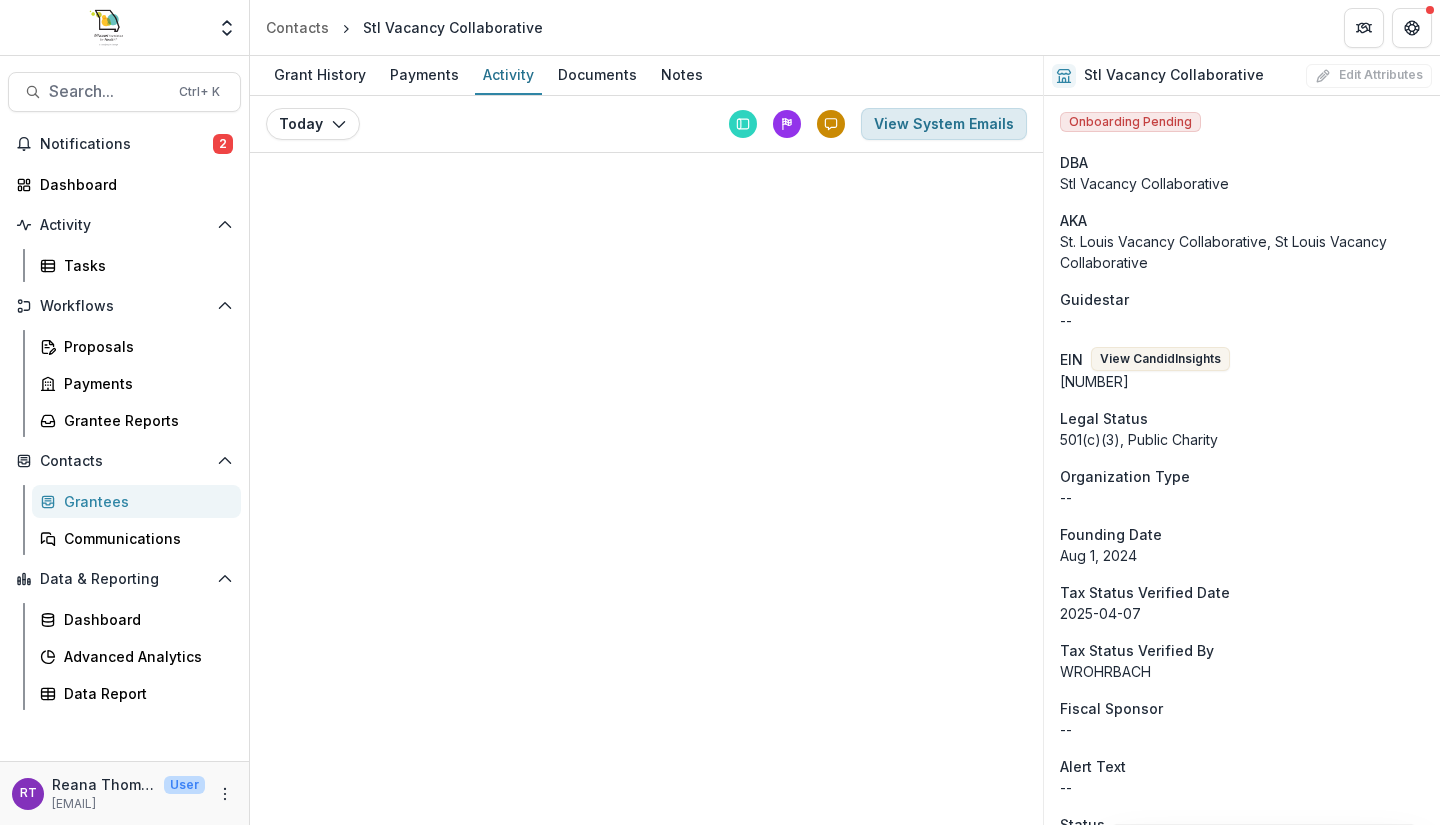 click on "View System Emails" at bounding box center (944, 124) 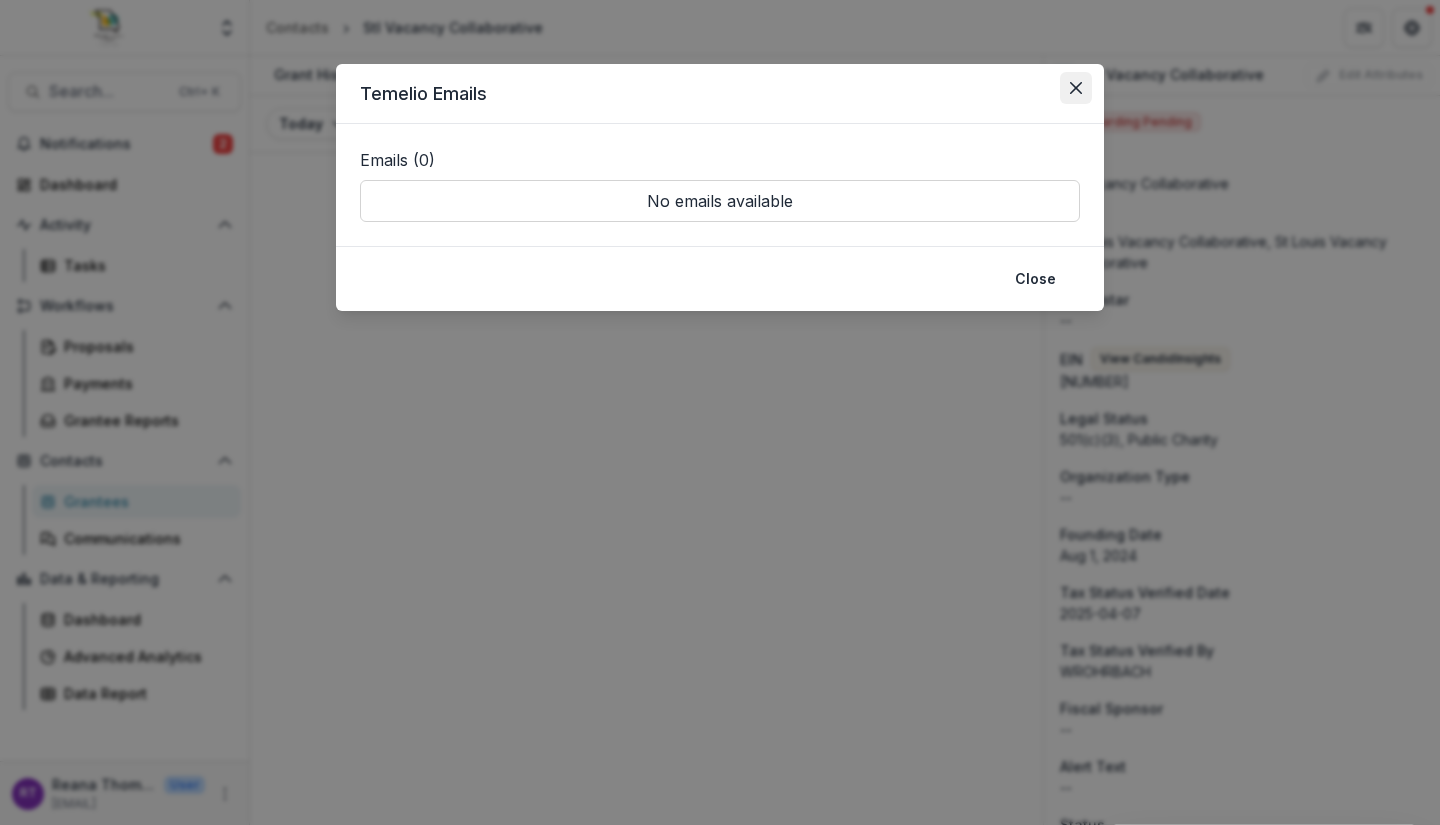 click 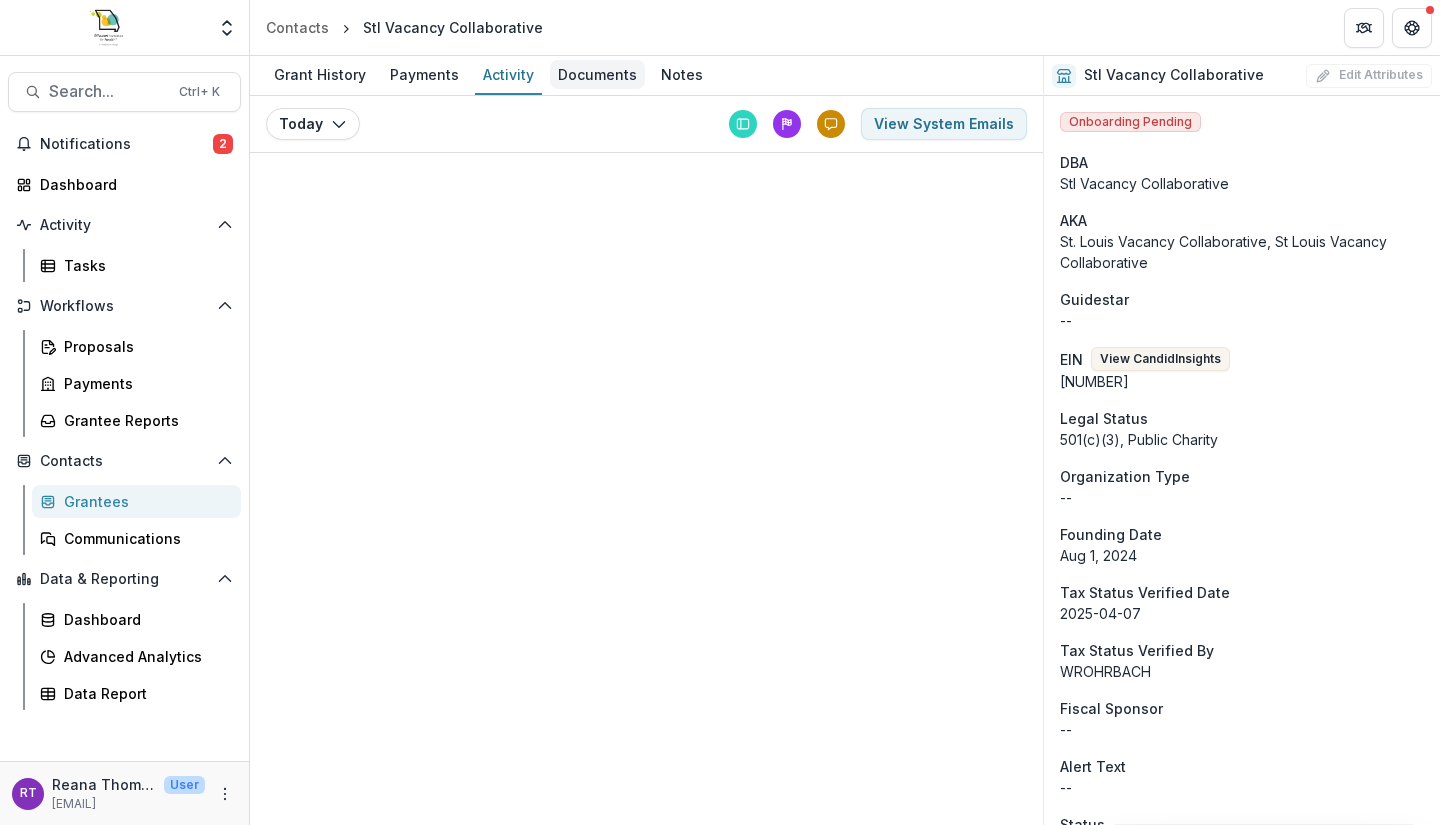 click on "Documents" at bounding box center [597, 74] 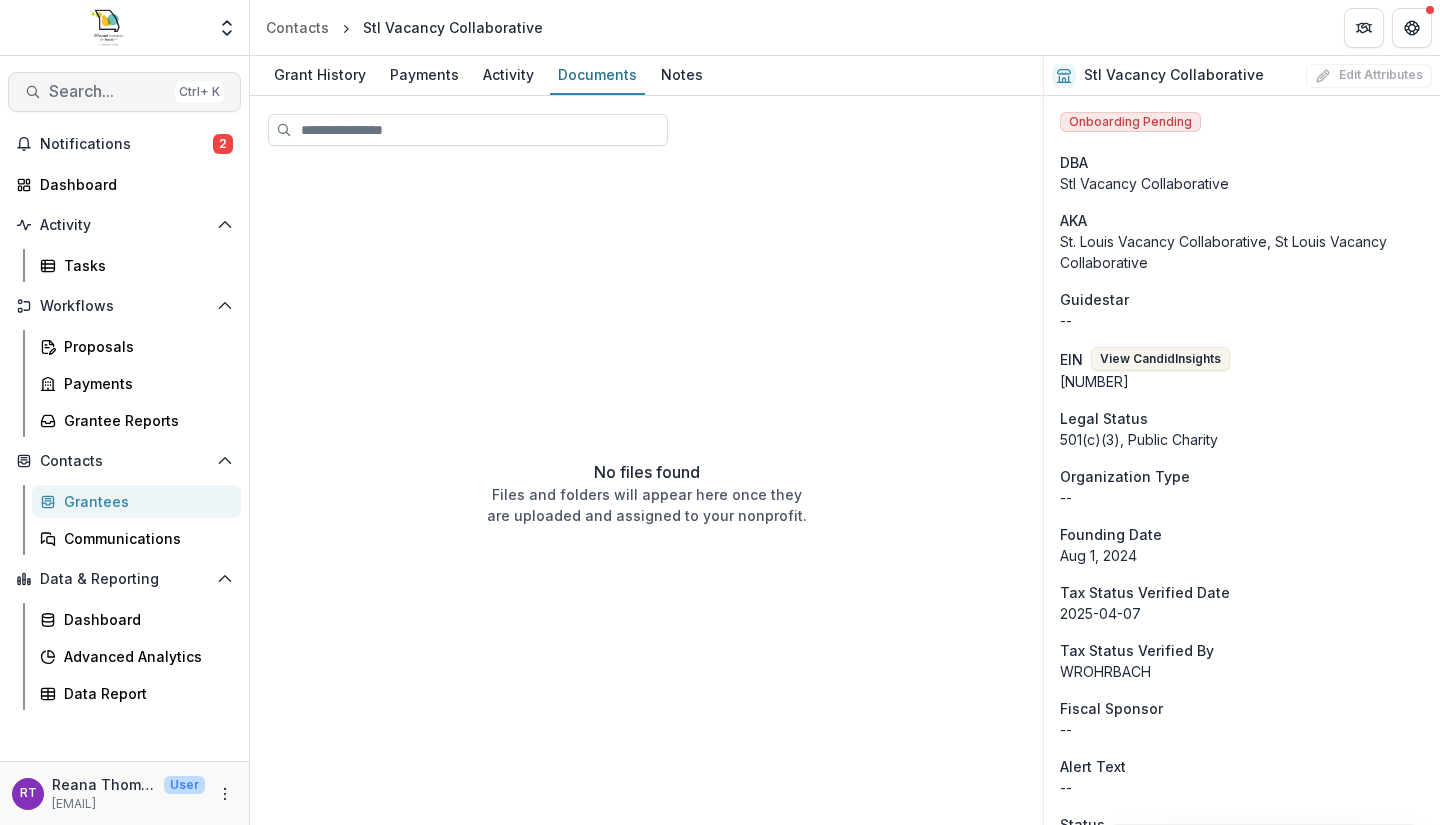 click on "Search..." at bounding box center (108, 91) 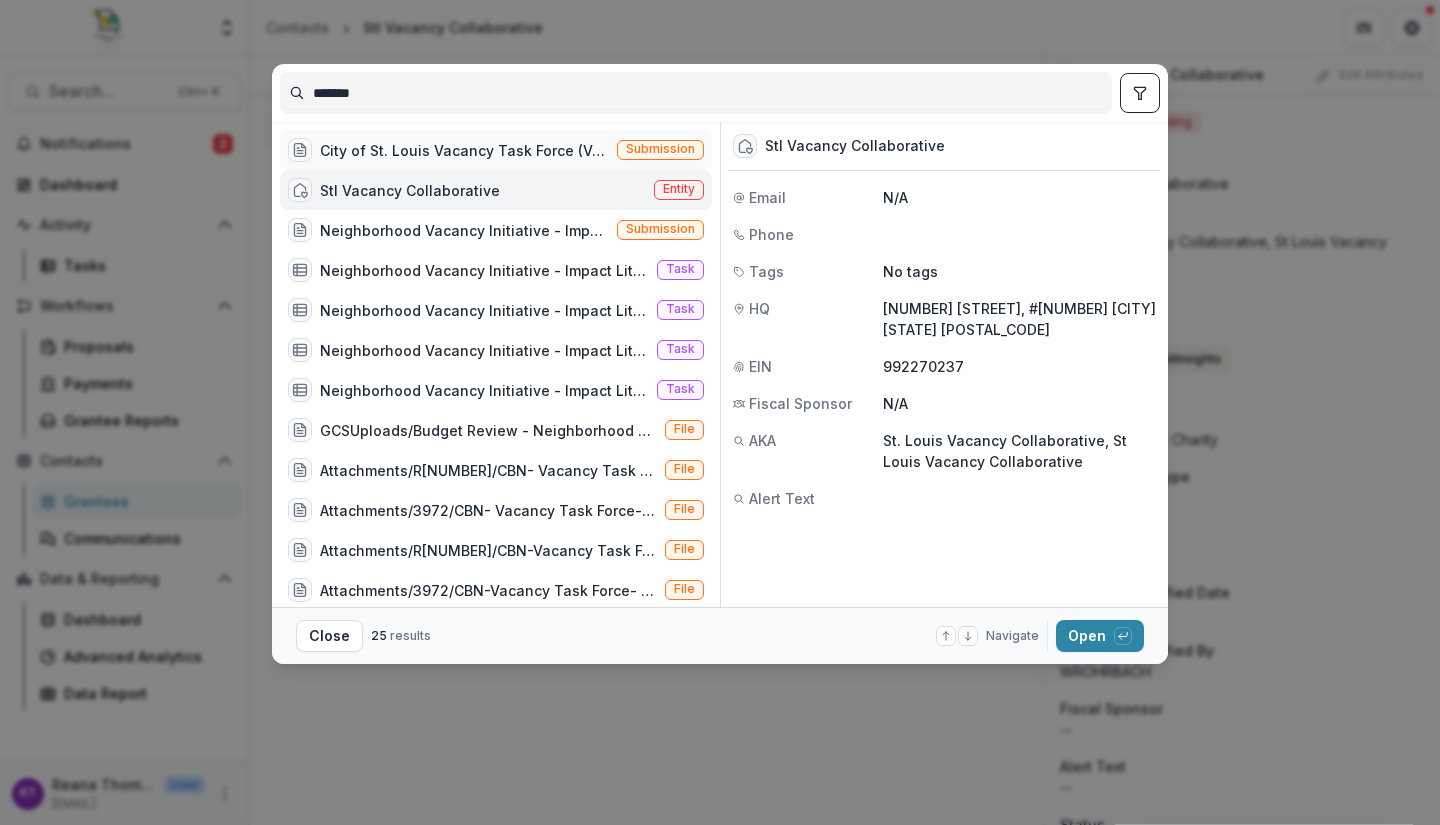 click on "City of St. Louis Vacancy Task Force (Vacancy is an issue that has direct impacts on physical and environmental health. Neighborhoods that struggle with other social determinants of poor health--like stress, trauma, unemployment, and low access to educational opportunity, nutritious food, and health care--are often those that vacancy has hit hardest. This proposal would bring together neighborhood residents with St. Louis City staff to implement recommended best-practice systemic changes to the Land Reauthorization Authority and City Departments that will long-term reduce the stock of vacant properties and improve the quality of re-uses for vacant land with community input. Community Builders Network (CBN) will facilitate the internal (city) and external (resident) task forces, bringing alignment and targeted action between the two groups.)" at bounding box center [464, 150] 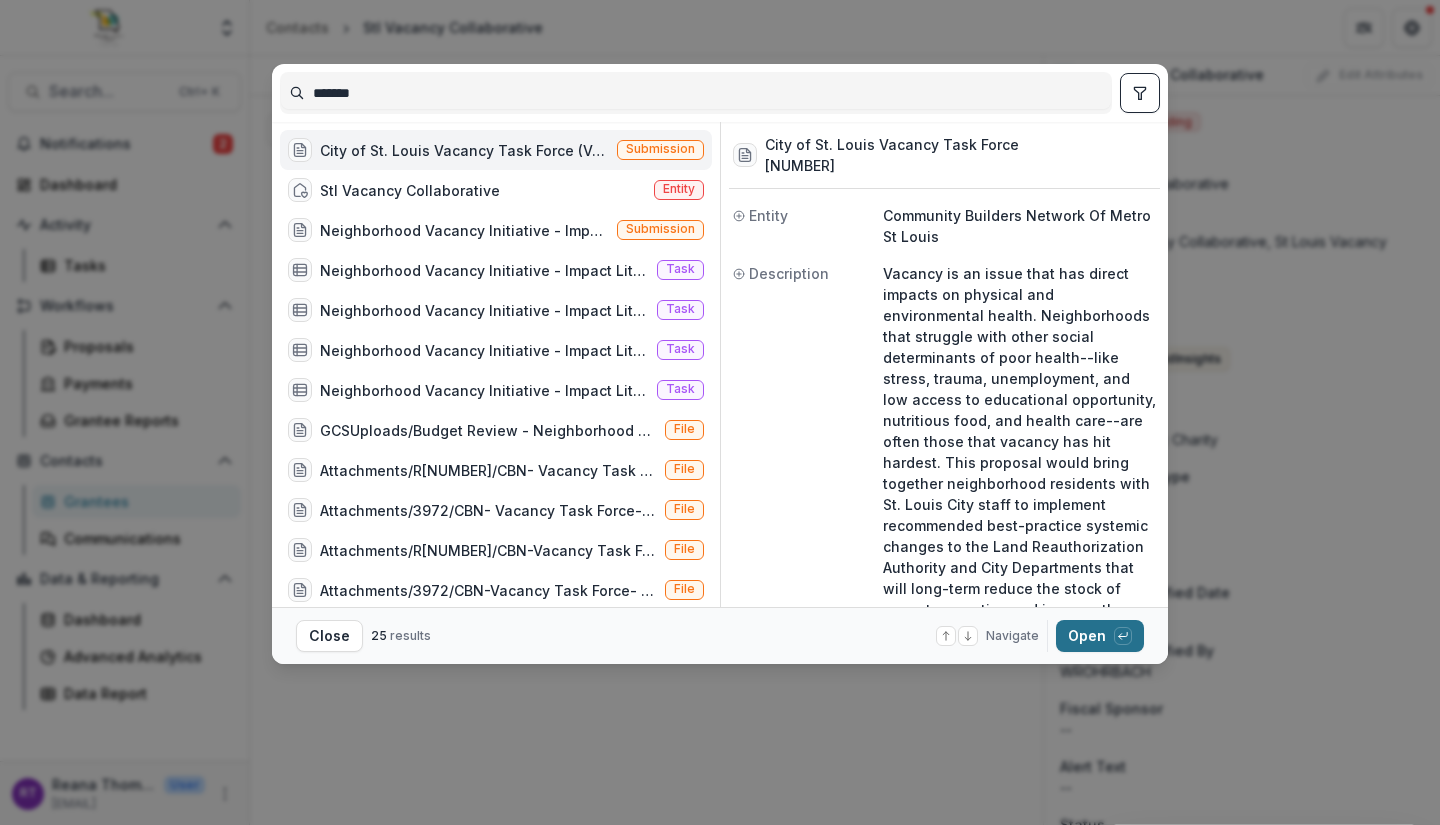 click on "Open with enter key" at bounding box center (1100, 636) 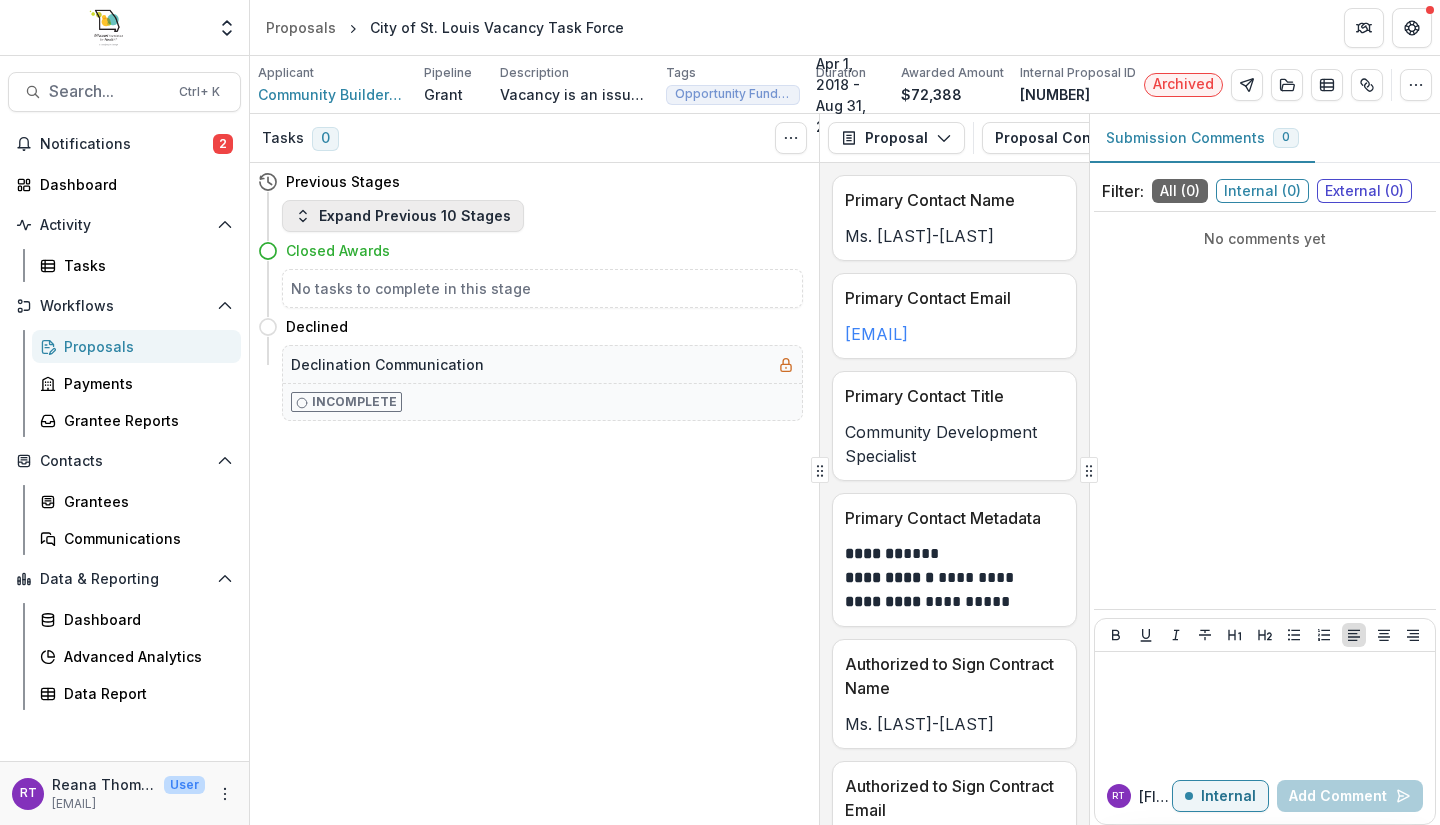 click on "Expand Previous 10 Stages" at bounding box center (403, 216) 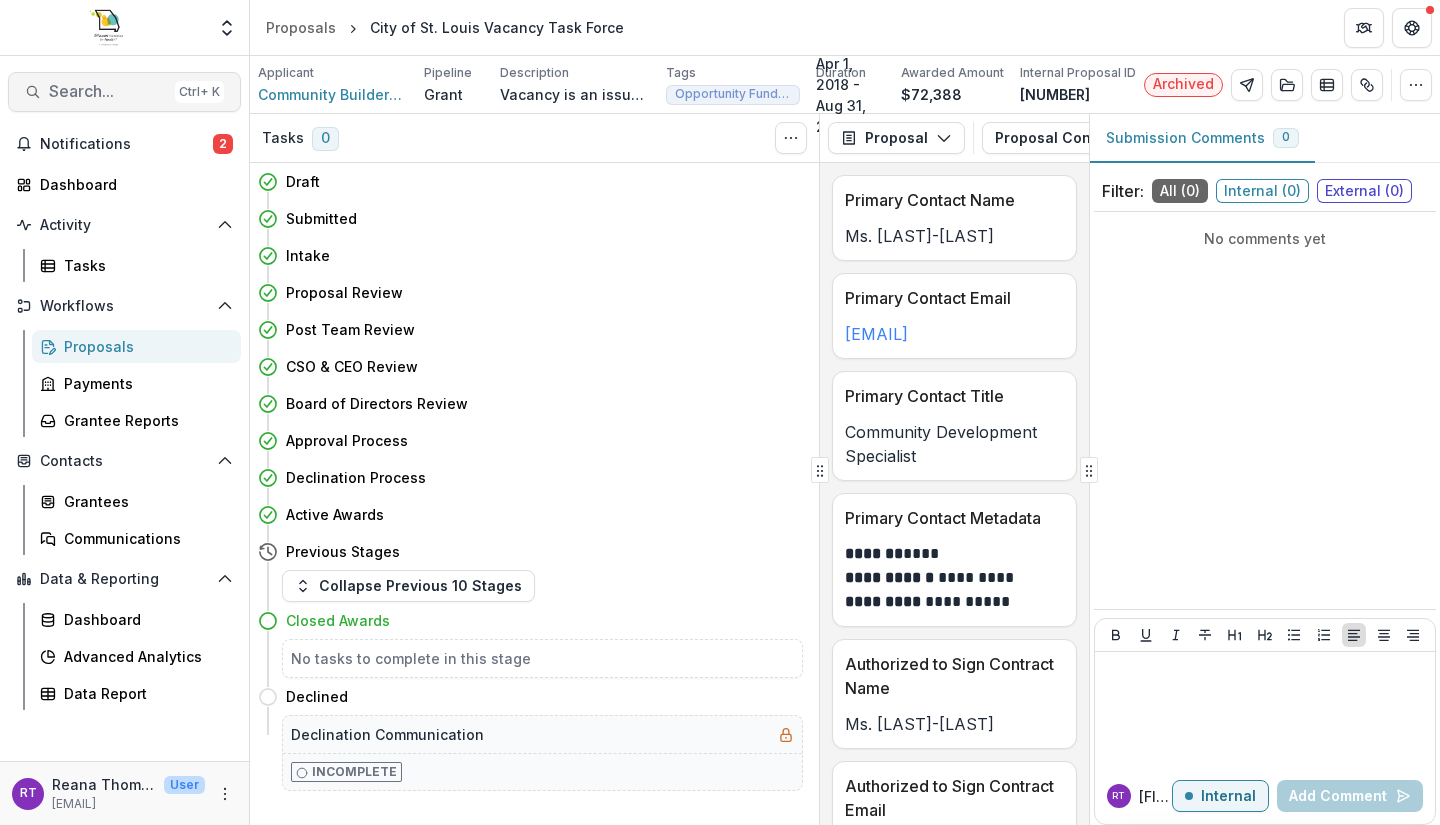 click on "Search... Ctrl  + K" at bounding box center (124, 92) 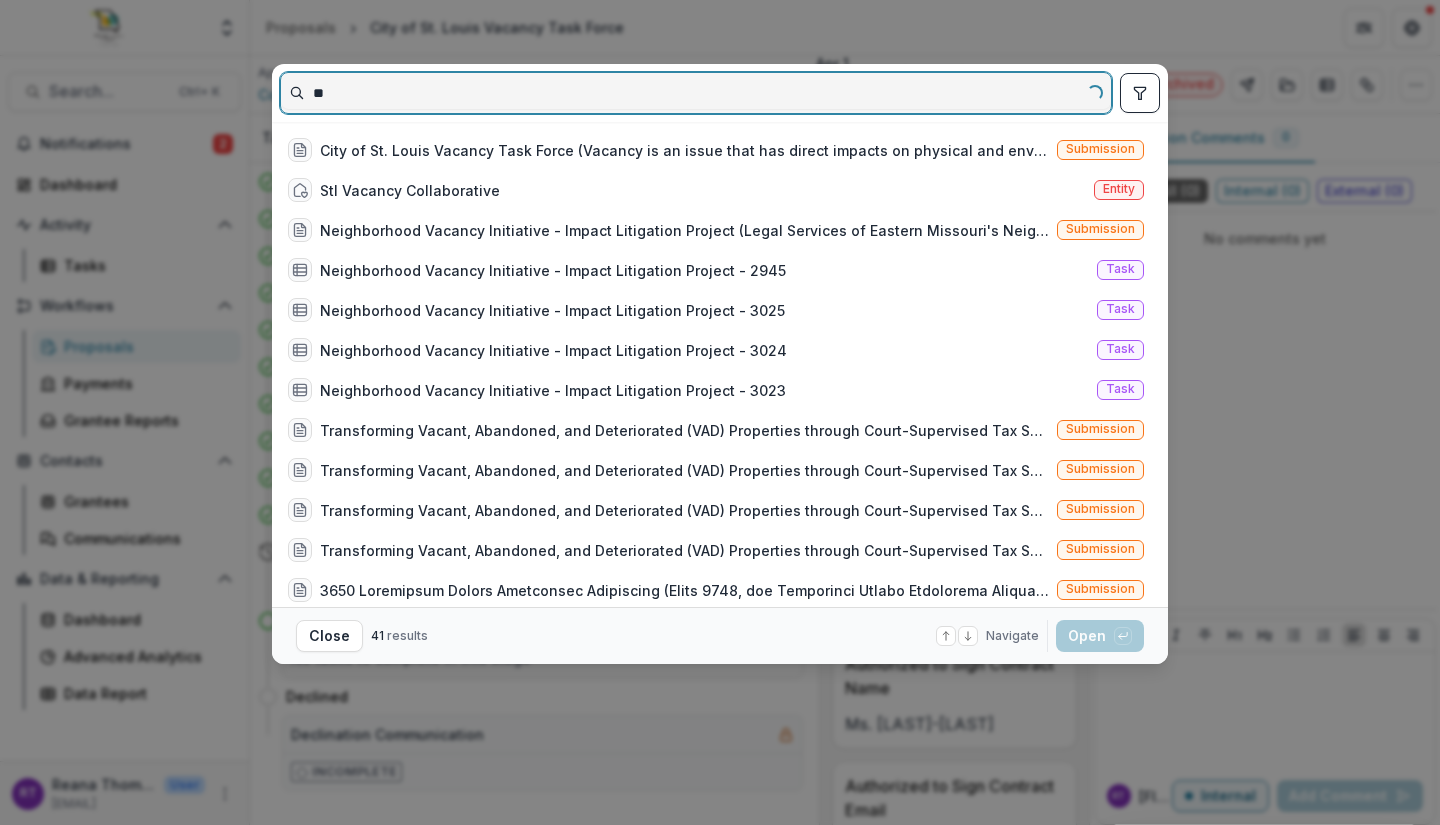 type on "*" 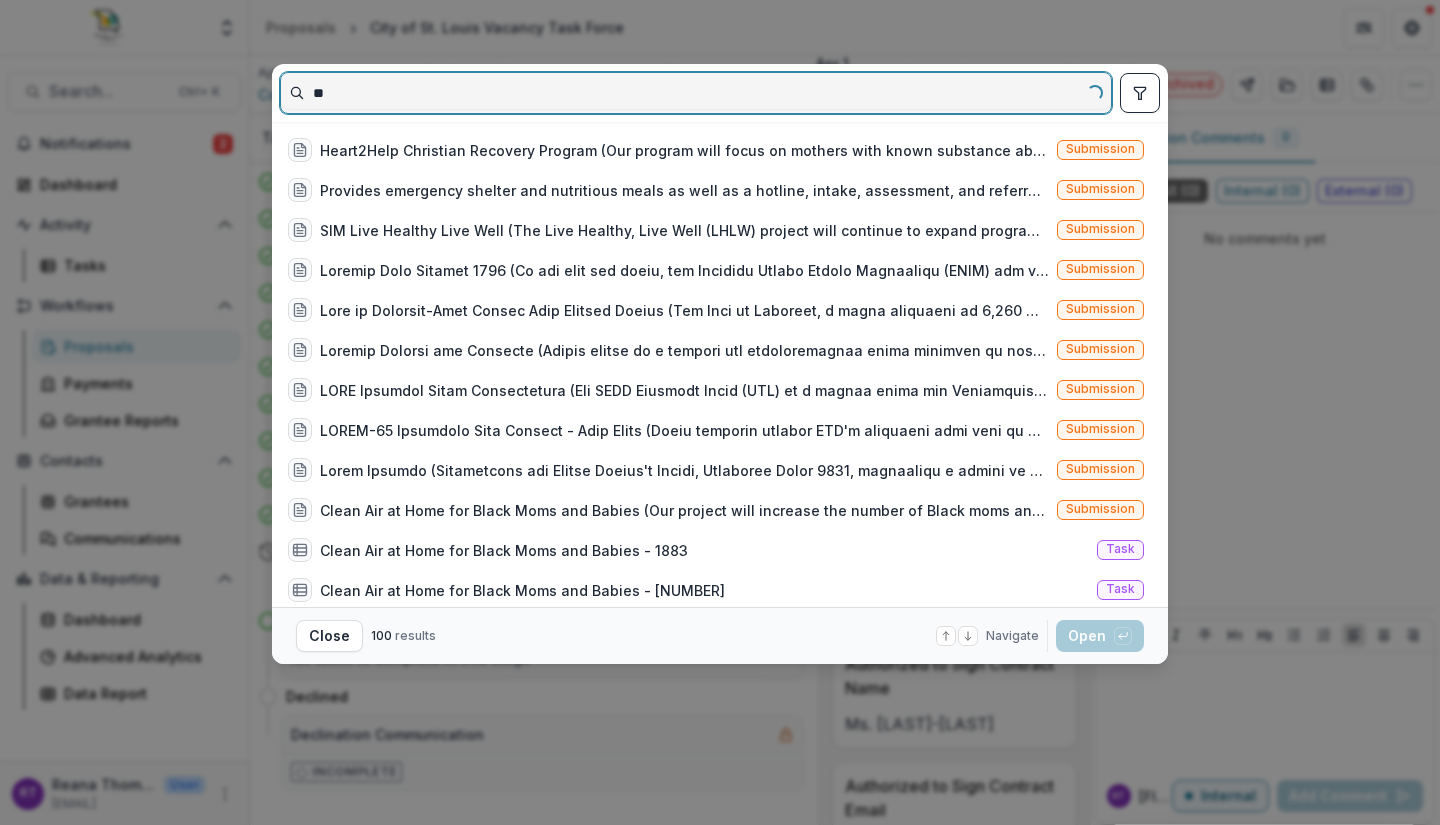 type on "*" 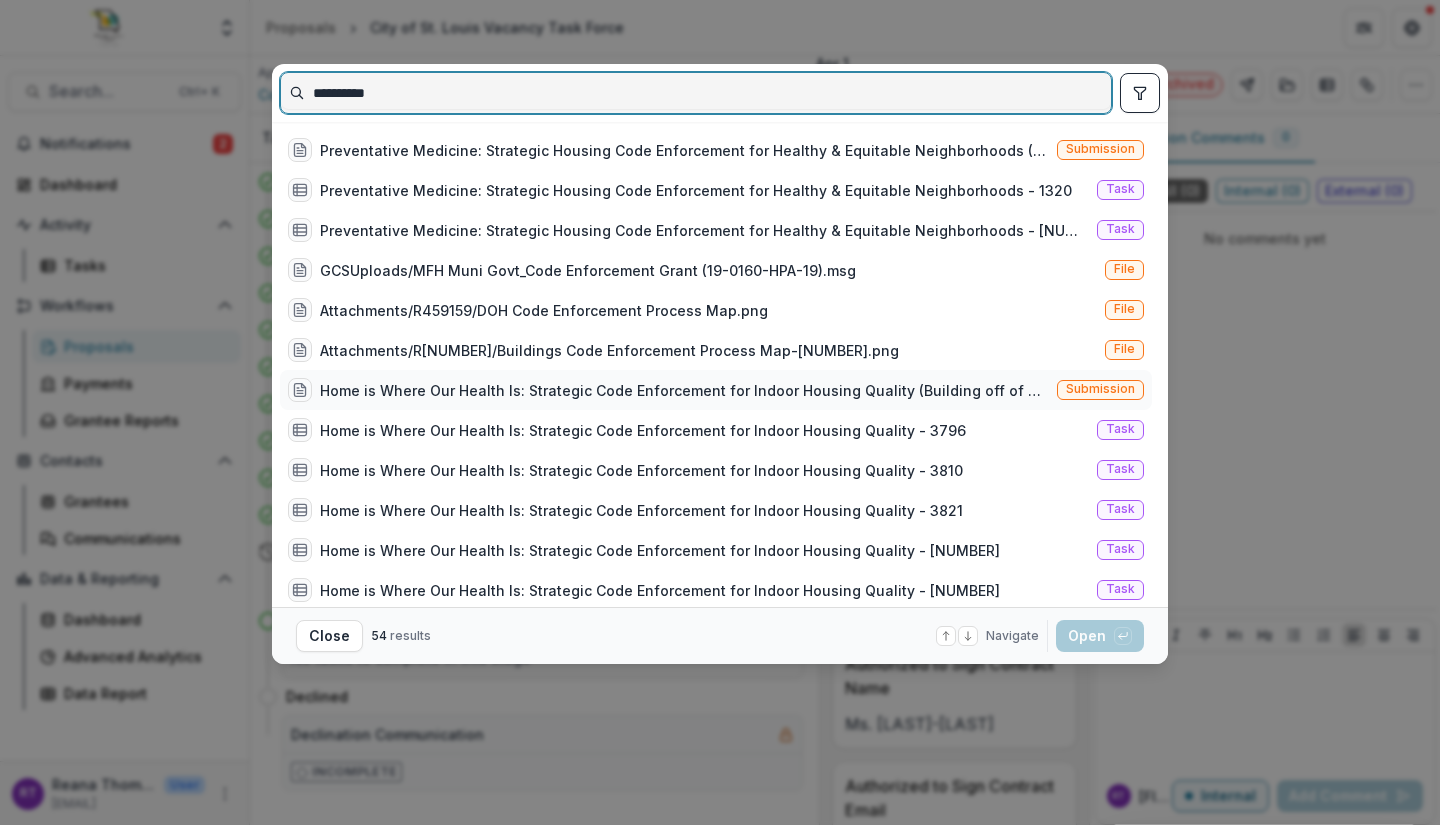 type on "**********" 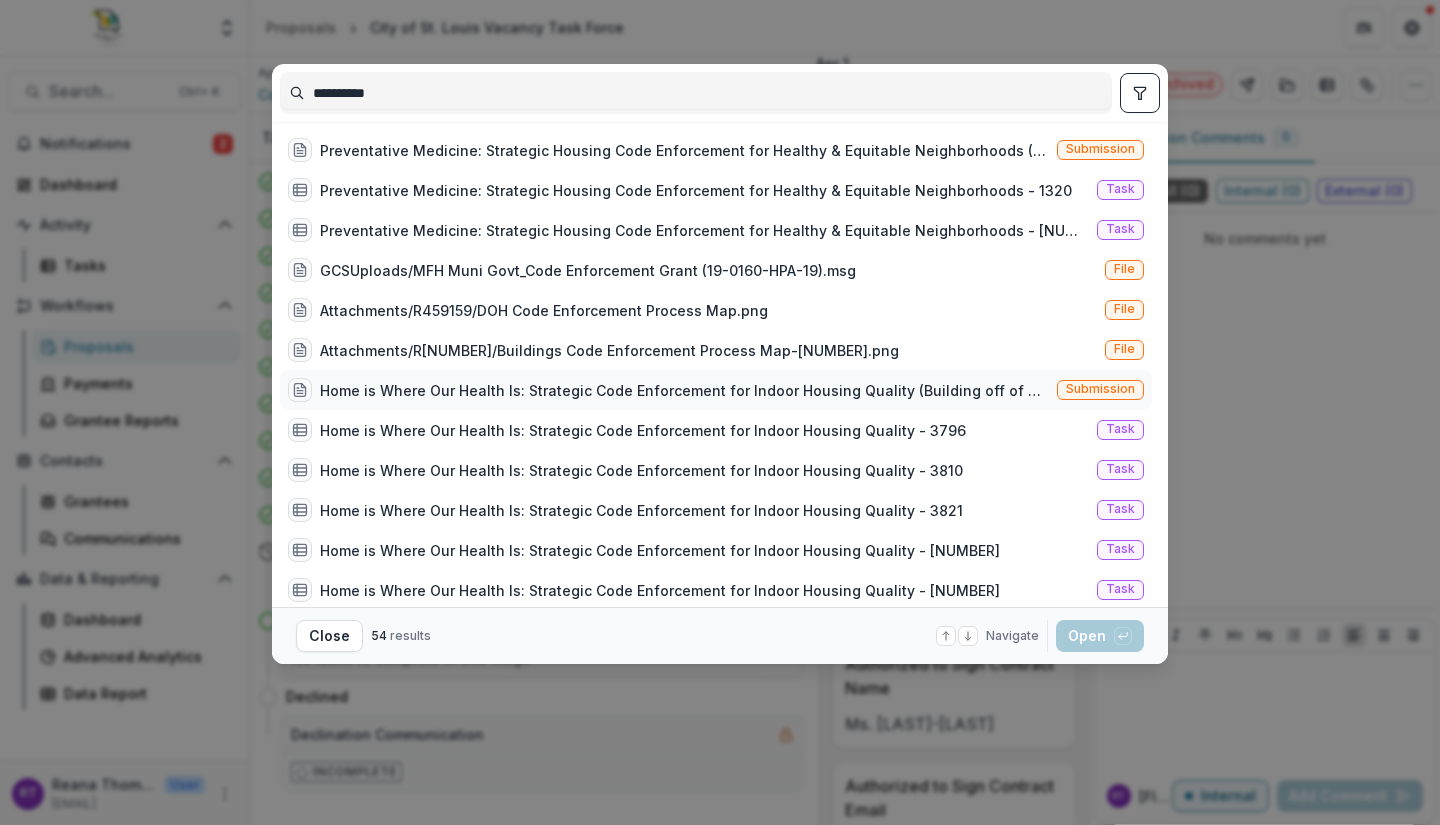 click on "Home is Where Our Health Is: Strategic Code Enforcement for Indoor Housing Quality (Building off of Vacancy Collaborative's process mapping for vacant properties, HFASTL is proposing process mapping of current municipal process for tracking, reporting, and enforcing housing quality of occupied properties. In partnership with impacted communities we will create multi-lingual resident advocacy tools and conduct problem analysis to identify solutions.)" at bounding box center [684, 390] 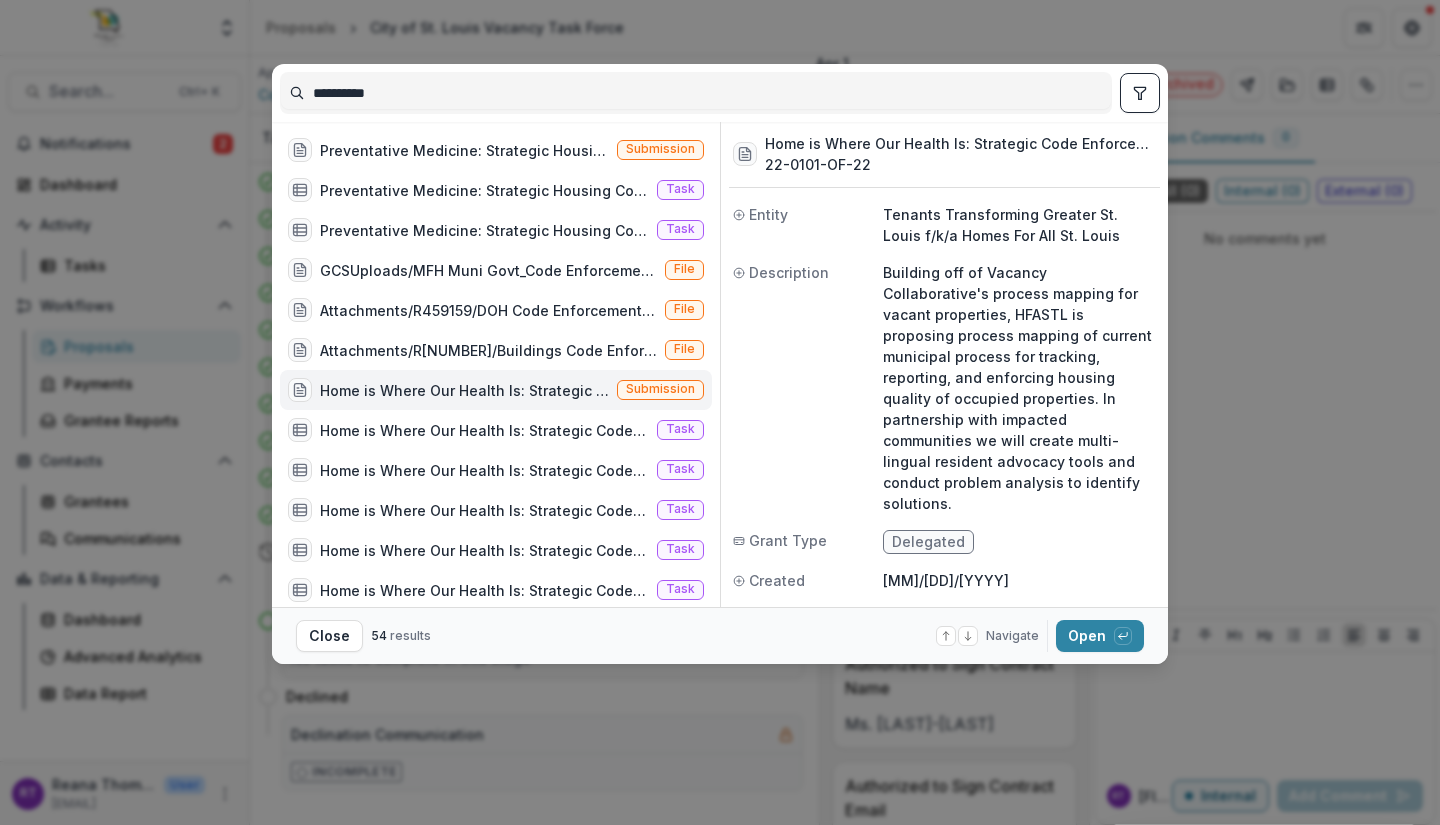 scroll, scrollTop: 0, scrollLeft: 0, axis: both 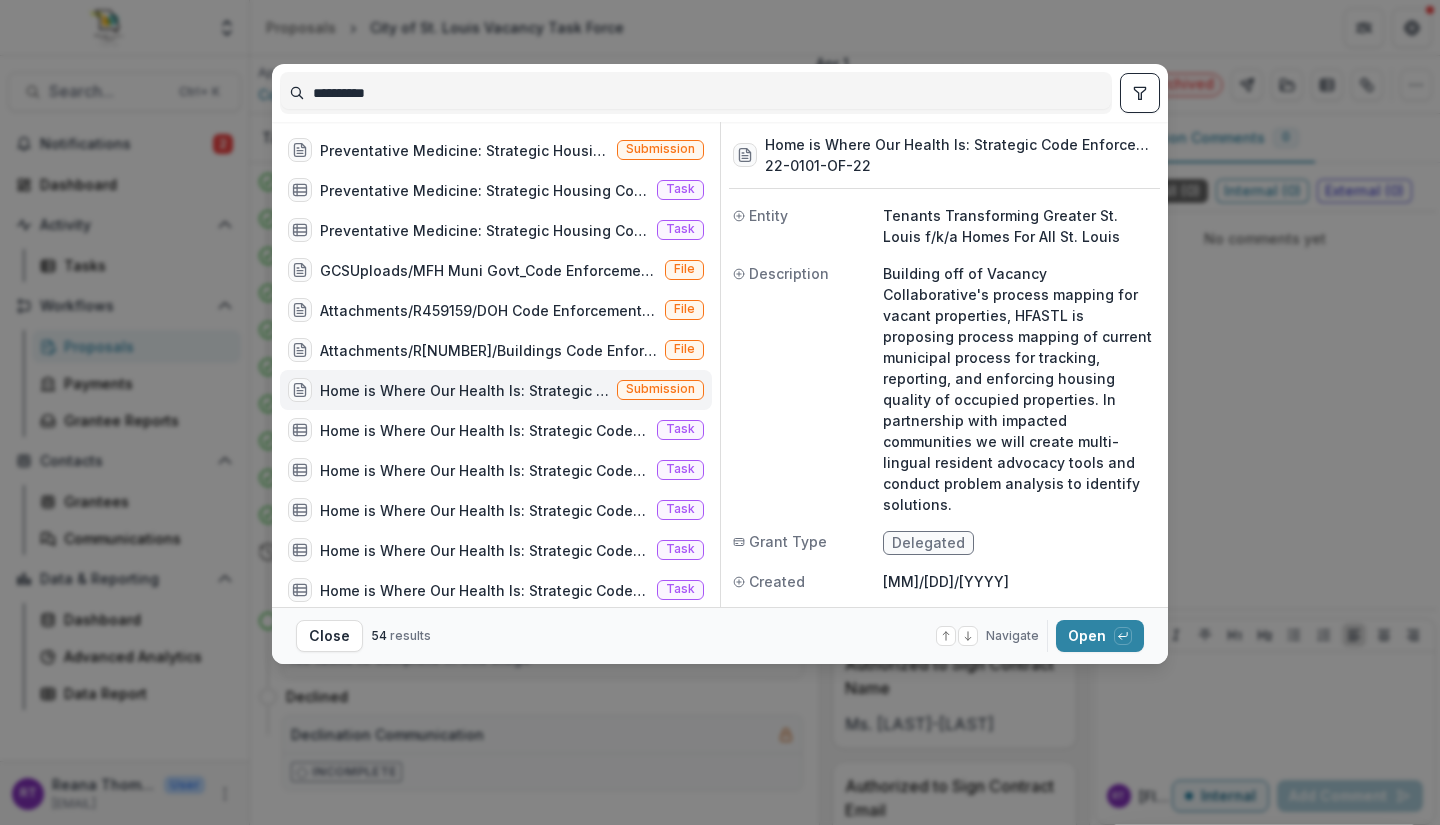 click on "Submission [PROJECT_NAME] - [NUMBER] Task [PROJECT_NAME] - [NUMBER] Task Task Task Task" at bounding box center (720, 412) 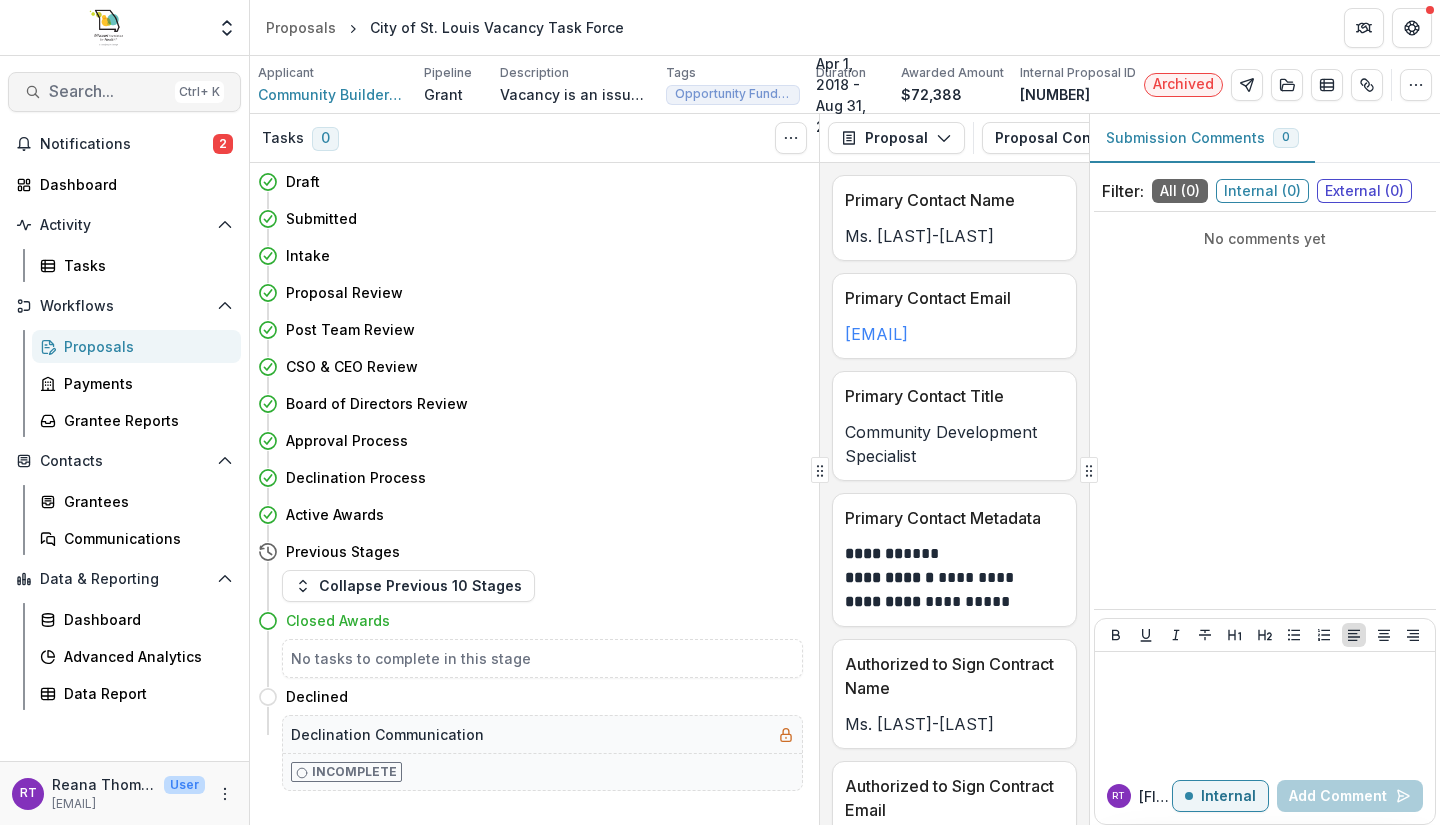 click on "Search..." at bounding box center (108, 91) 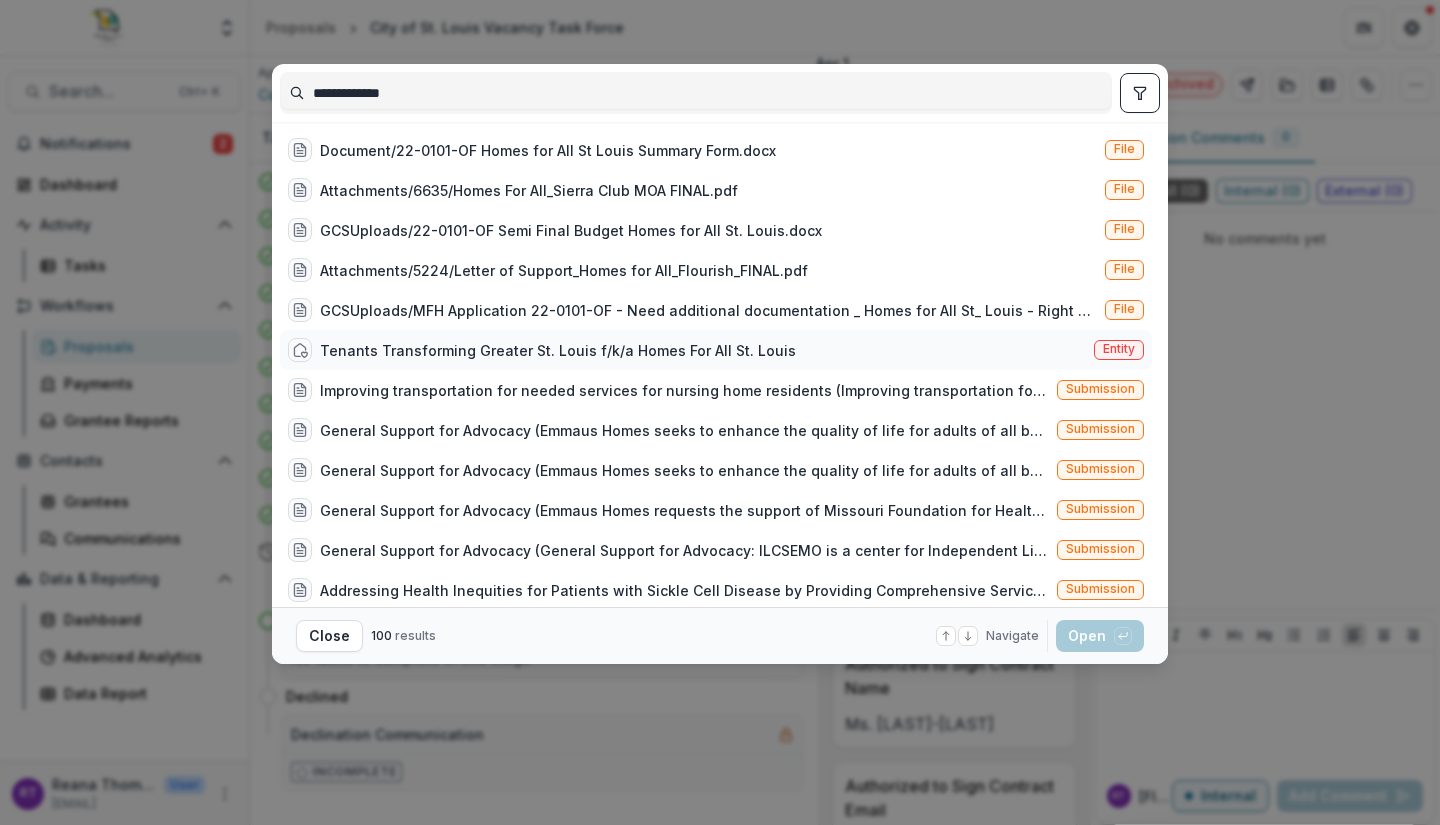 scroll, scrollTop: 208, scrollLeft: 0, axis: vertical 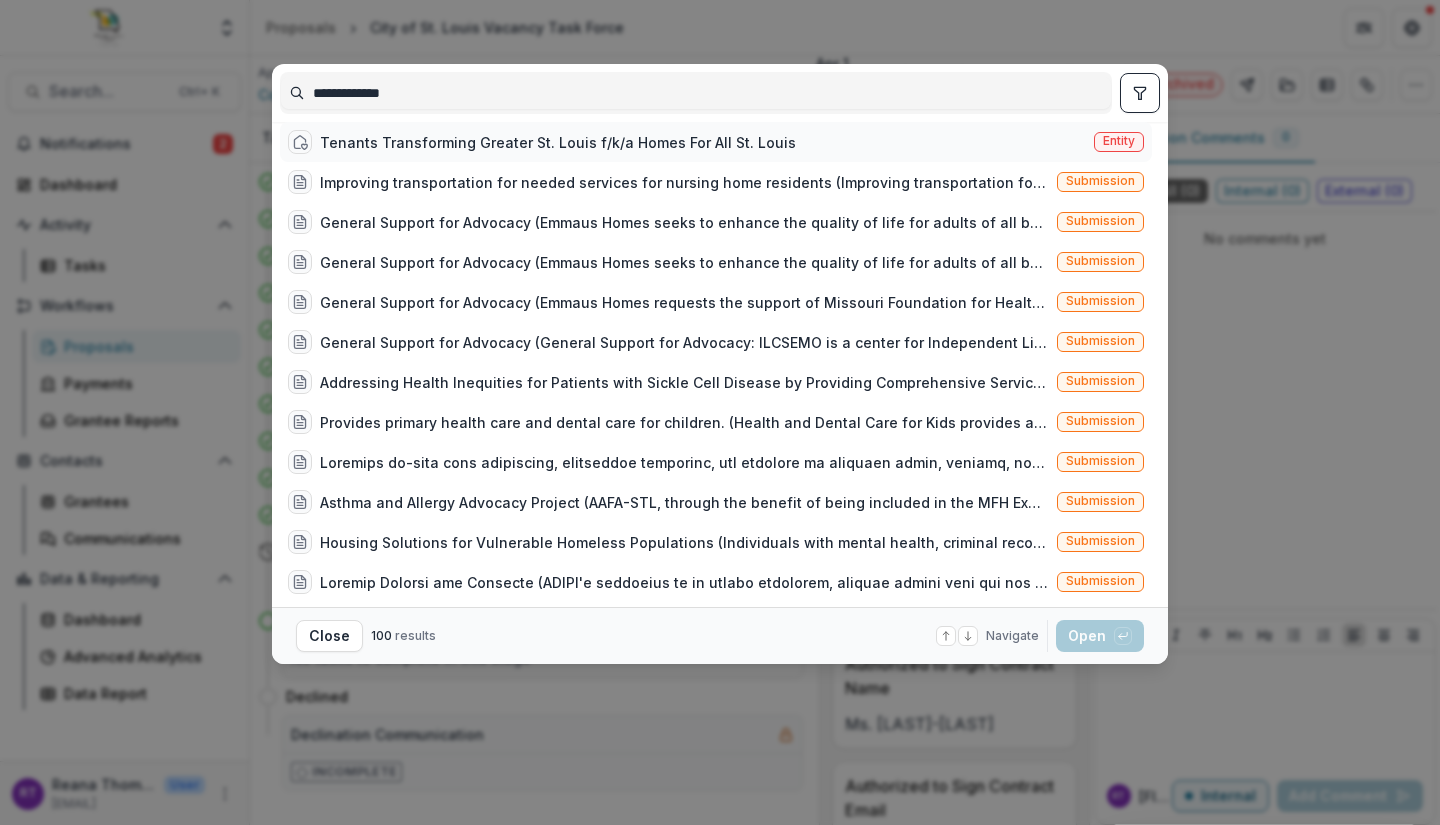 type on "**********" 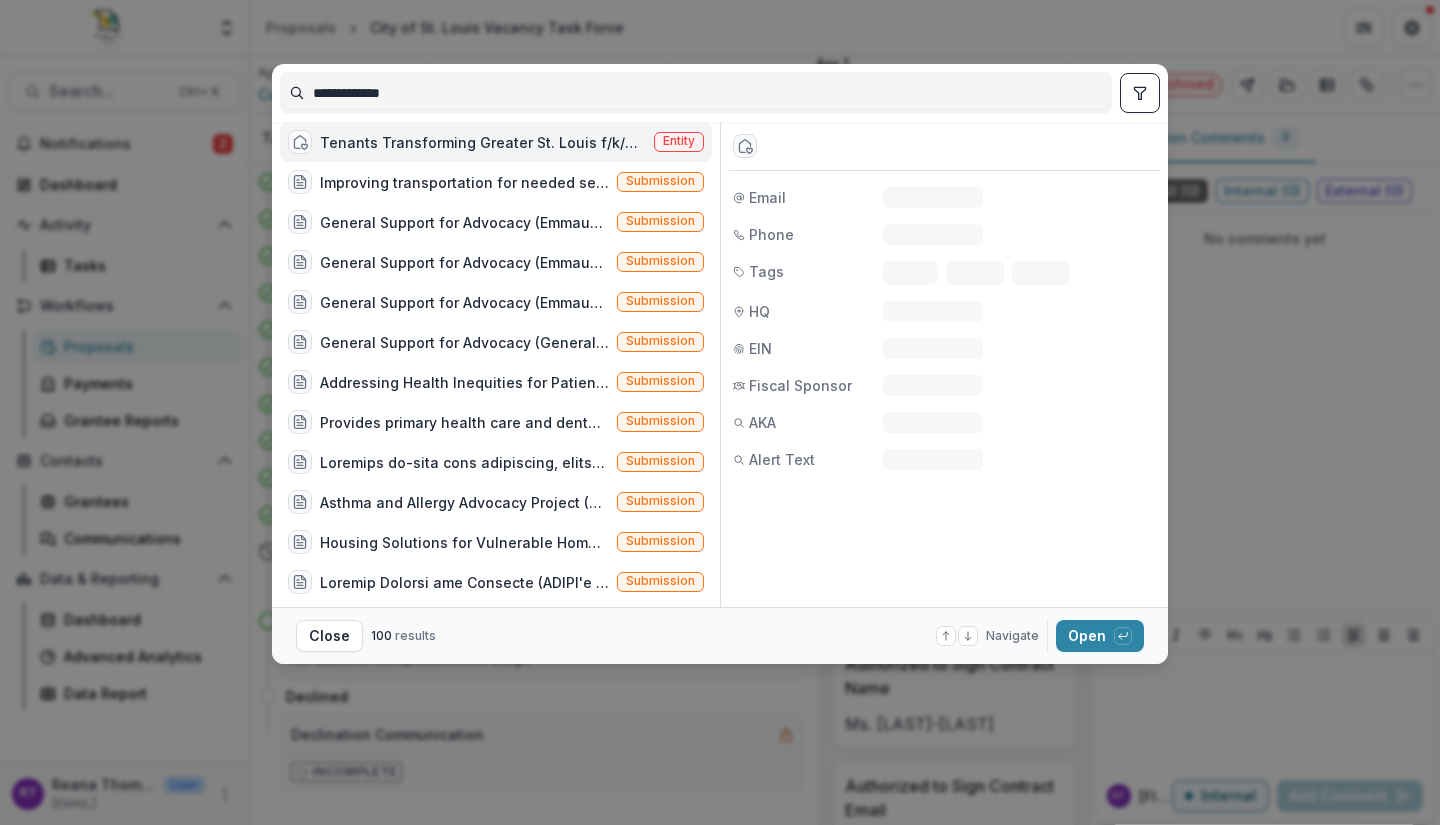 scroll, scrollTop: 200, scrollLeft: 0, axis: vertical 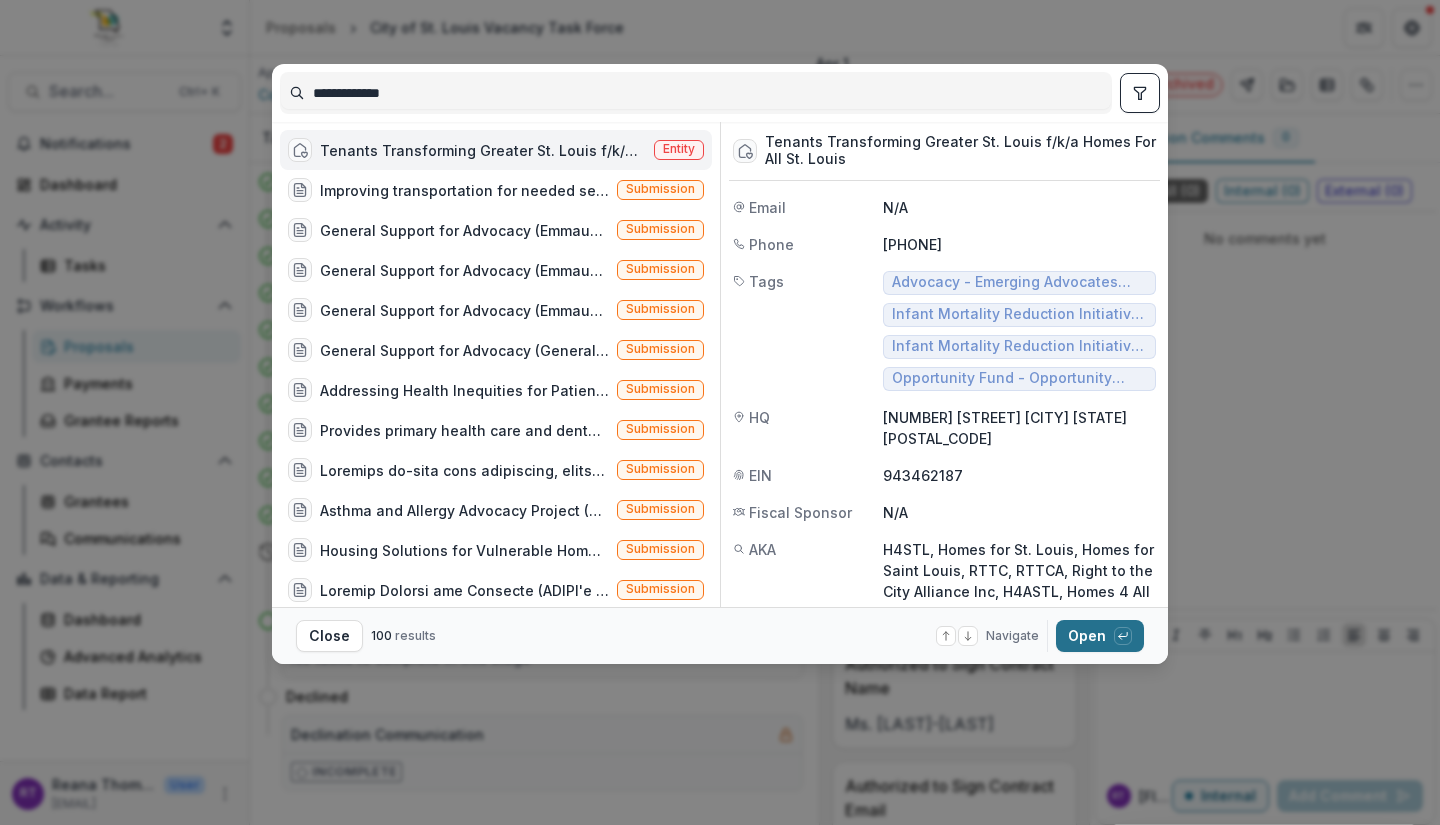 click on "Open with enter key" at bounding box center (1100, 636) 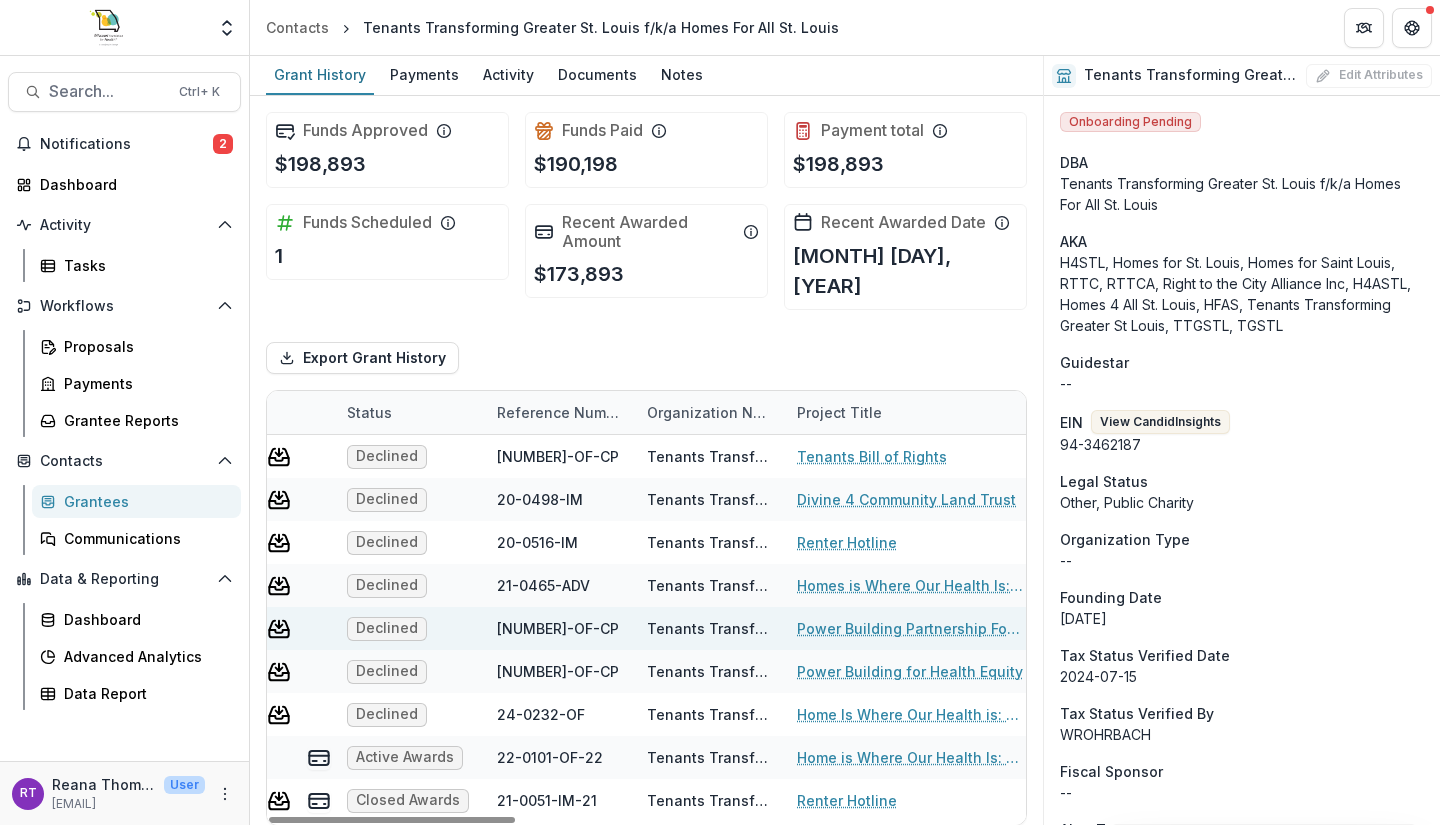 scroll, scrollTop: 0, scrollLeft: 0, axis: both 